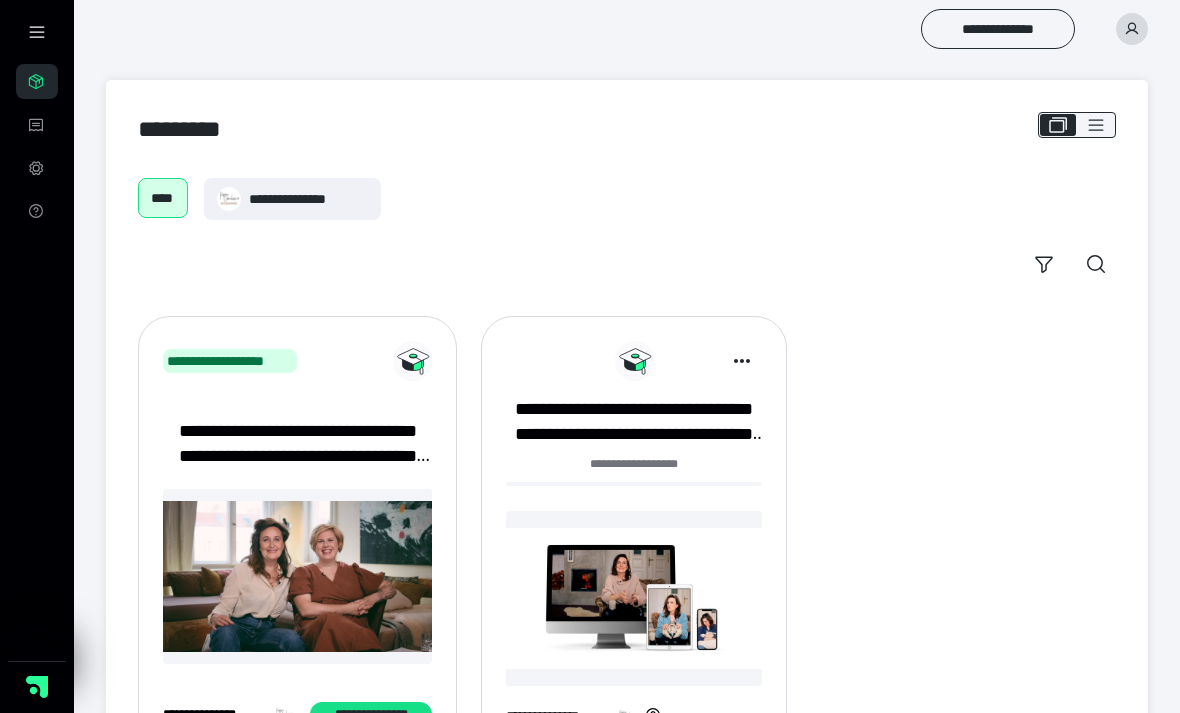 scroll, scrollTop: 0, scrollLeft: 0, axis: both 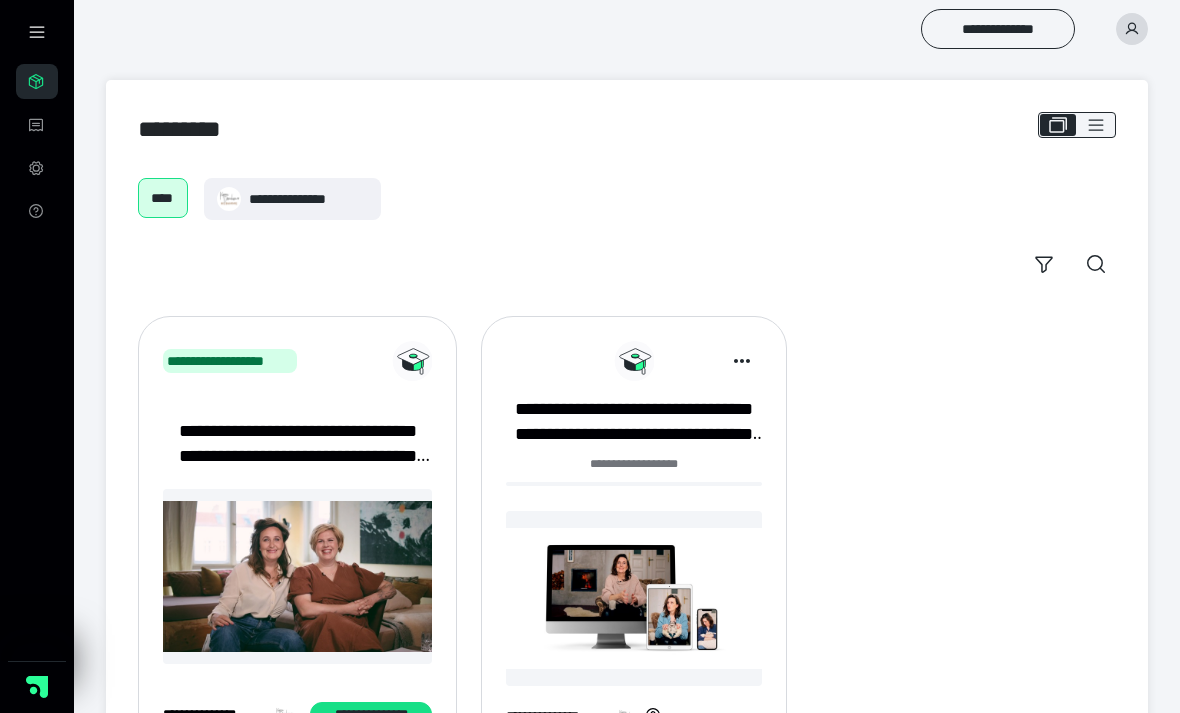 click on "**********" at bounding box center (634, 422) 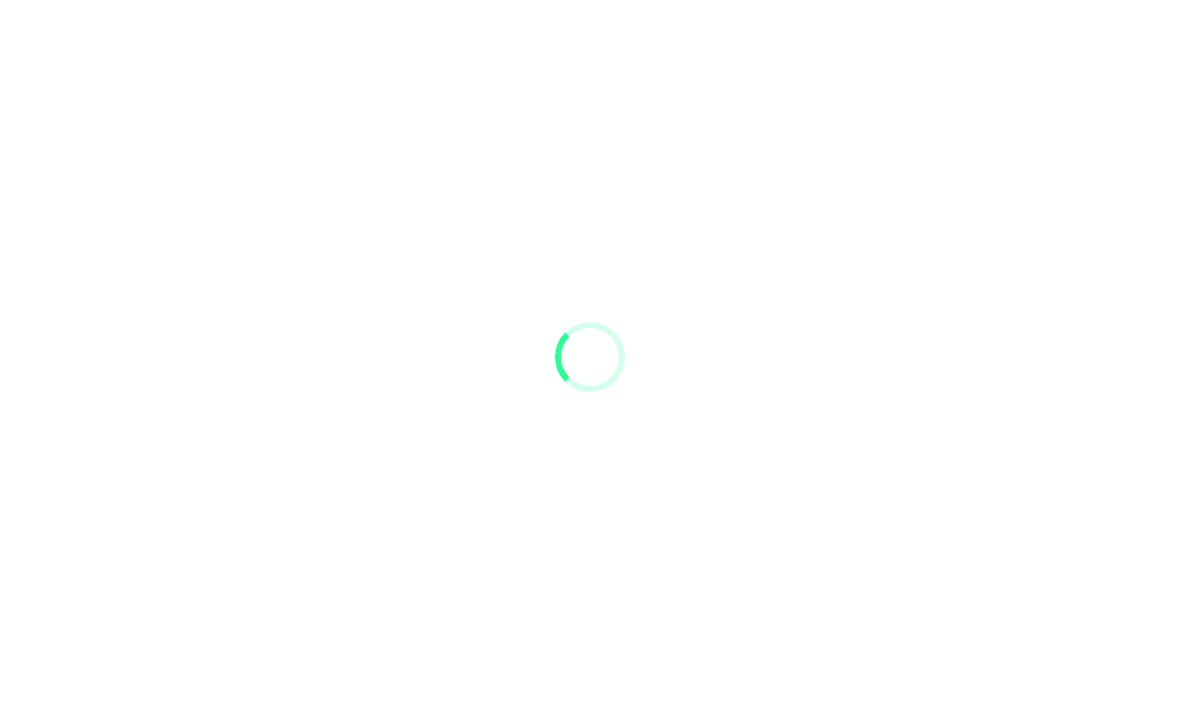 scroll, scrollTop: 0, scrollLeft: 0, axis: both 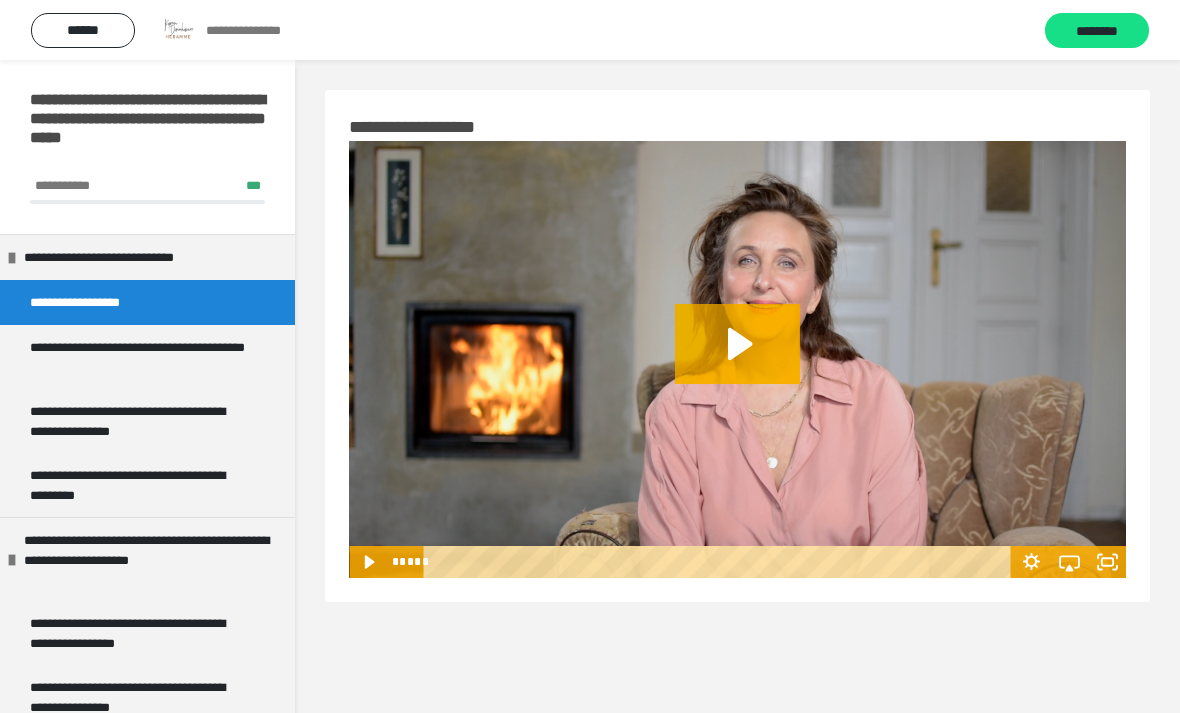 click 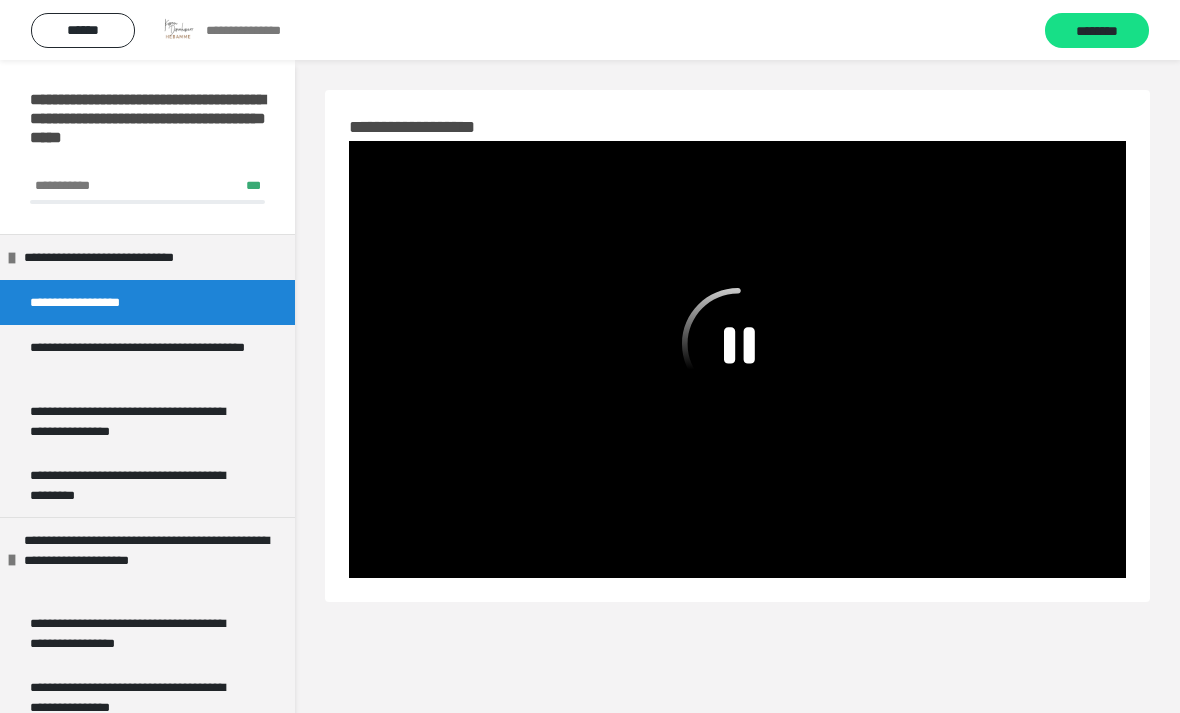 click 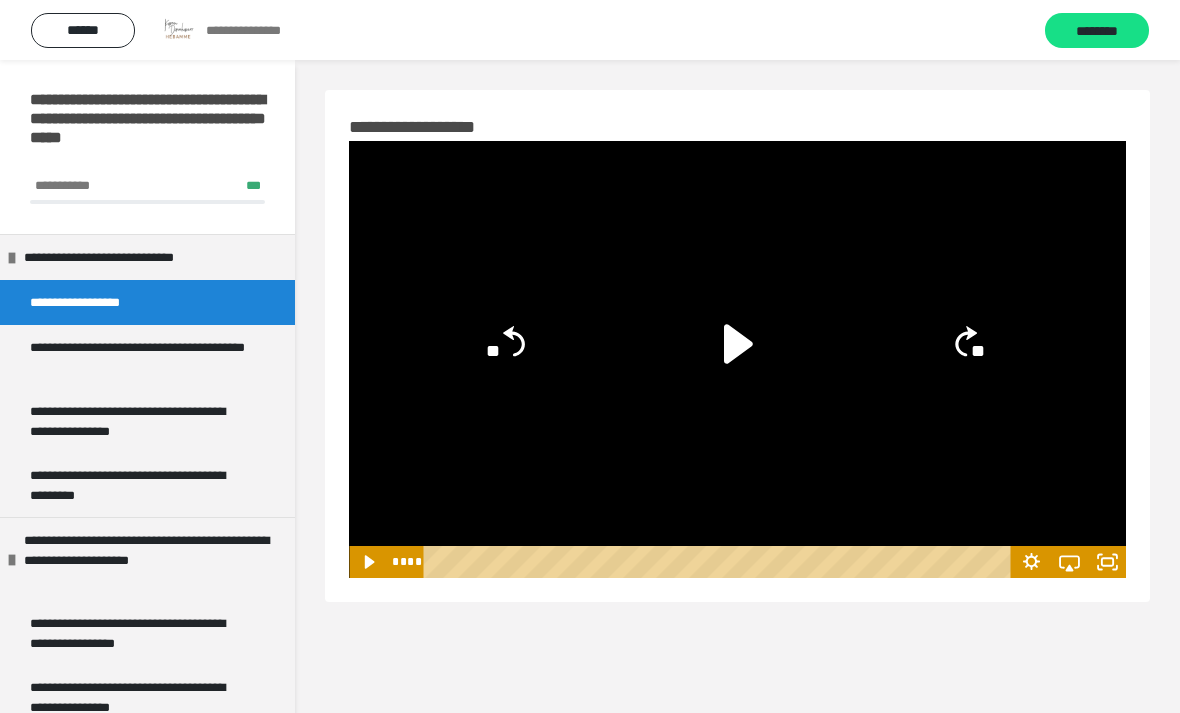 click 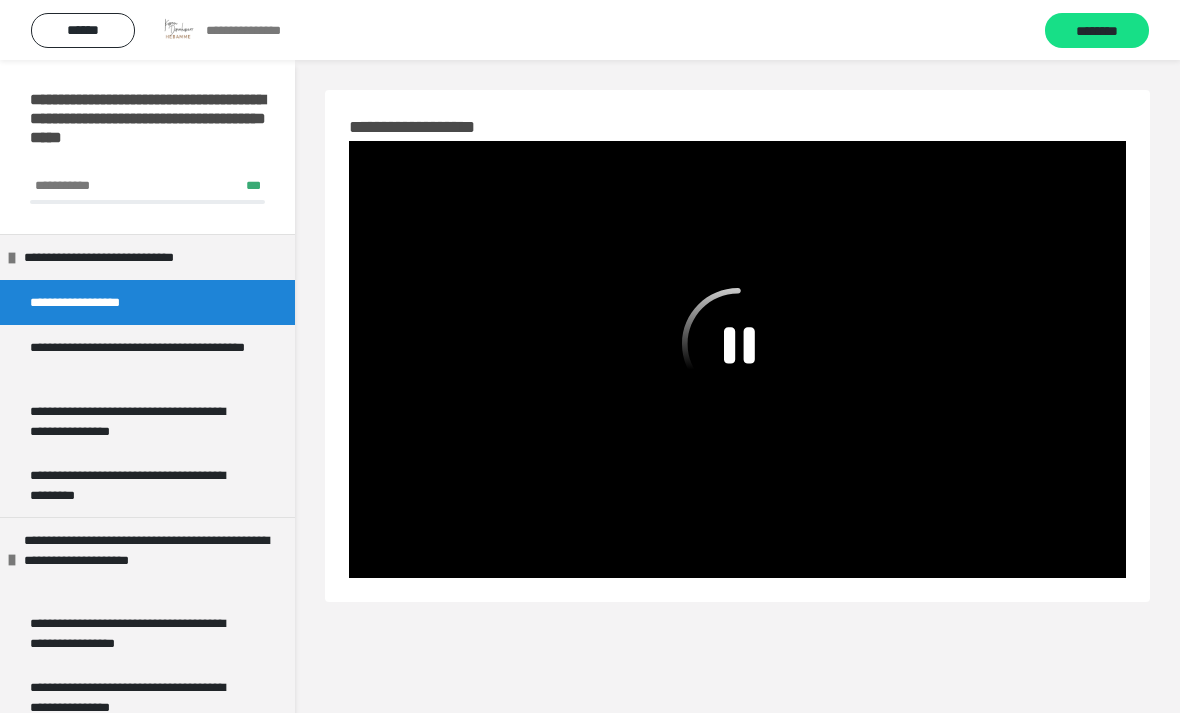 click 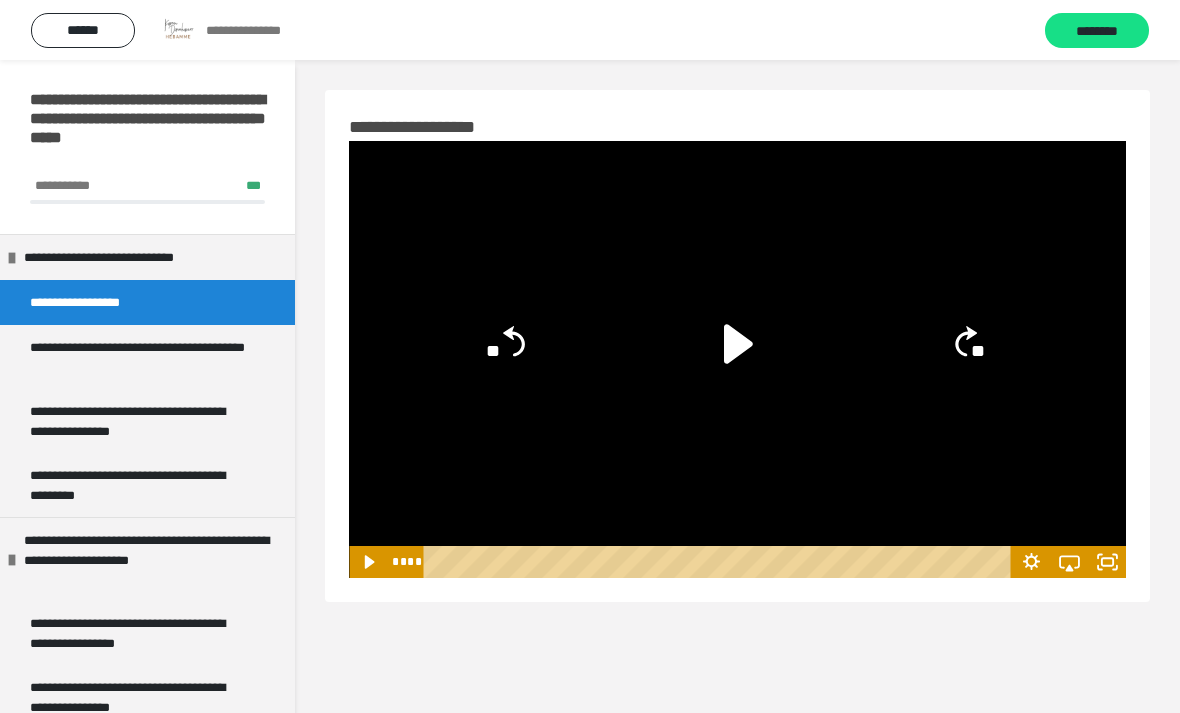 click 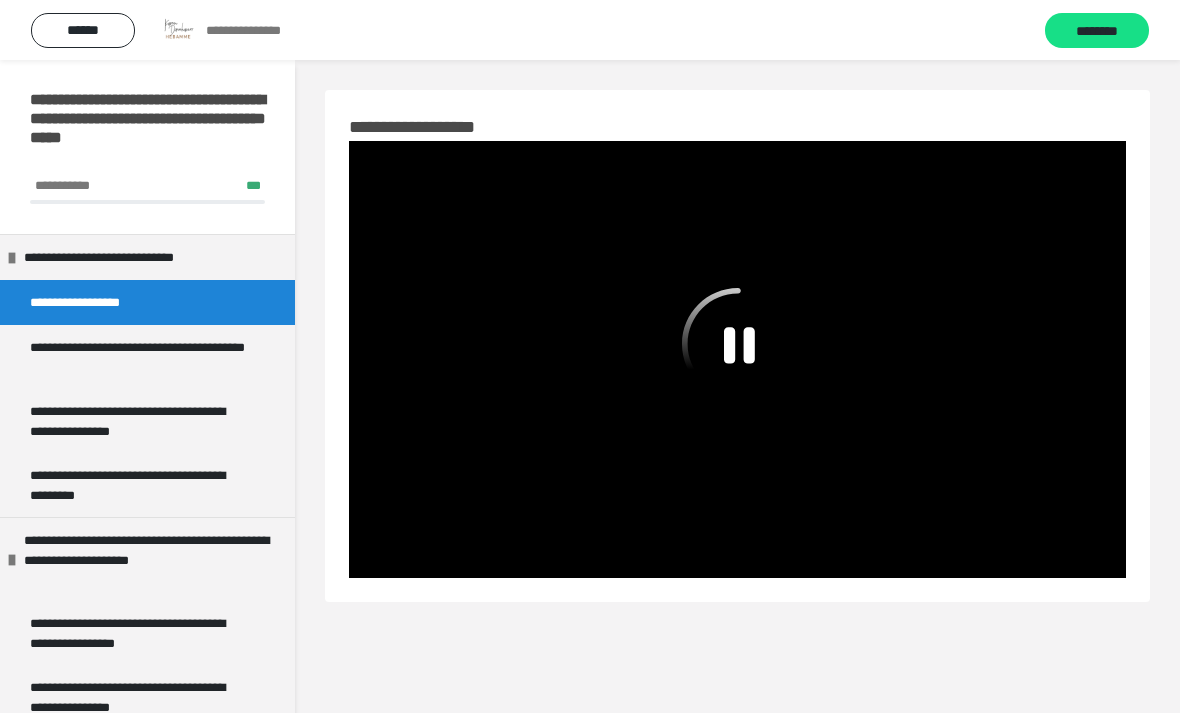 click 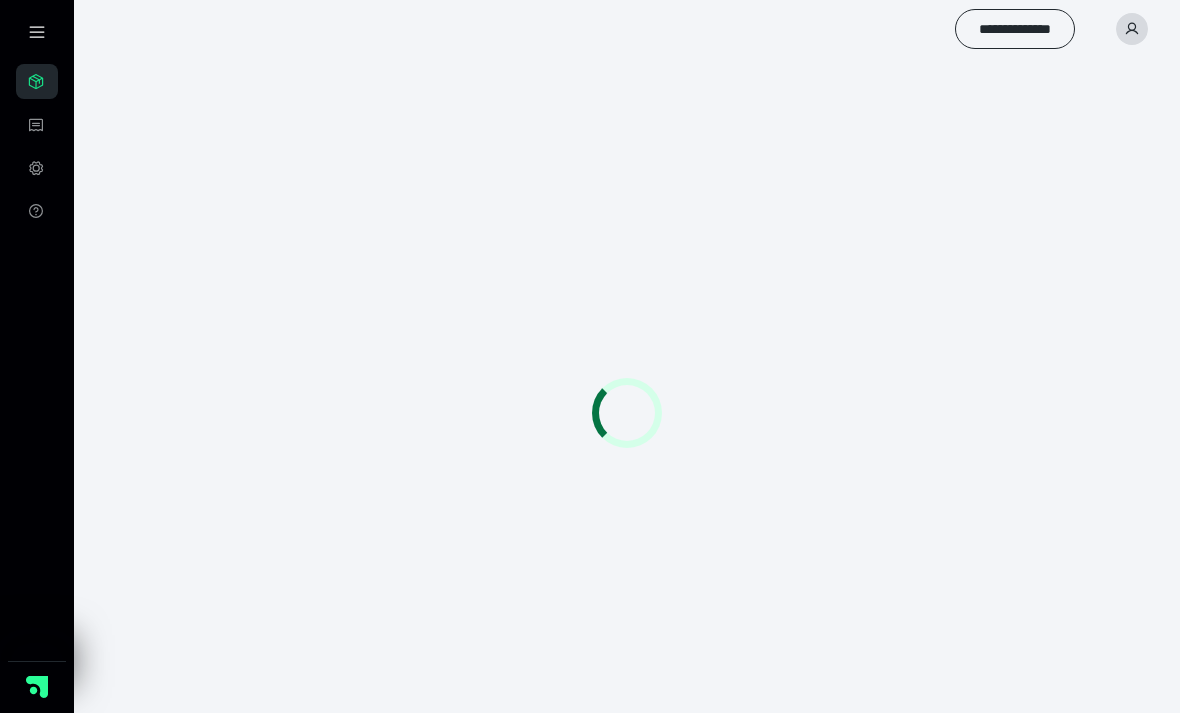 scroll, scrollTop: 0, scrollLeft: 0, axis: both 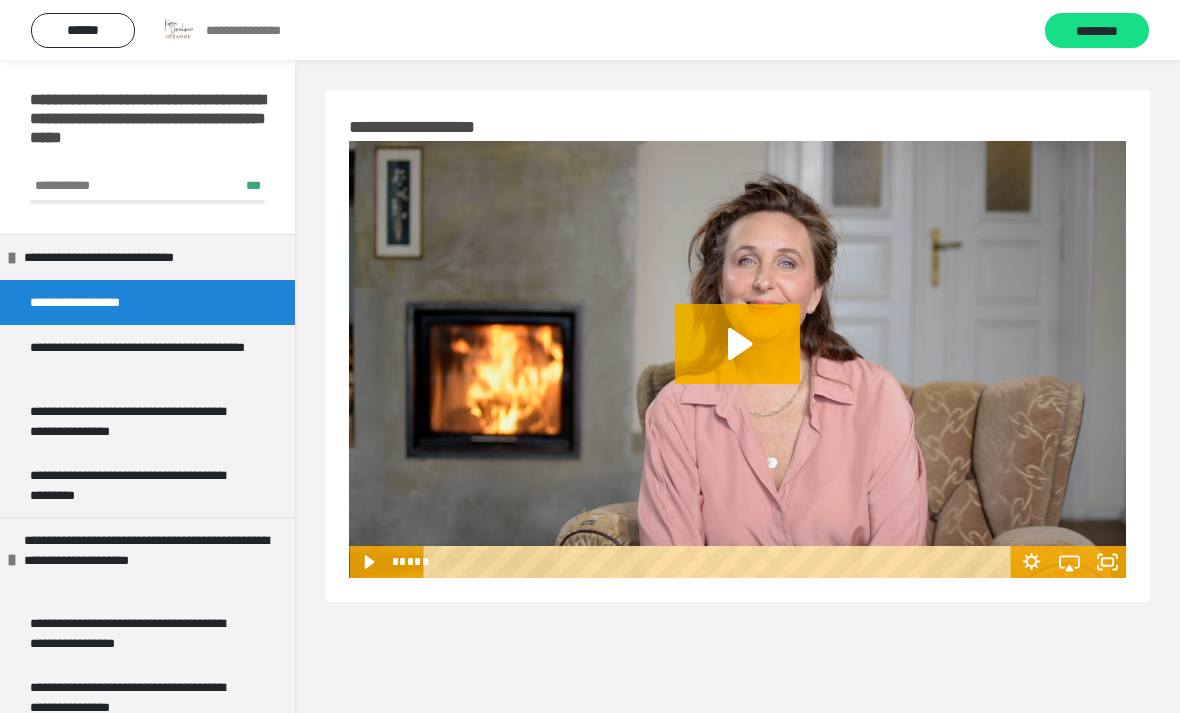 click 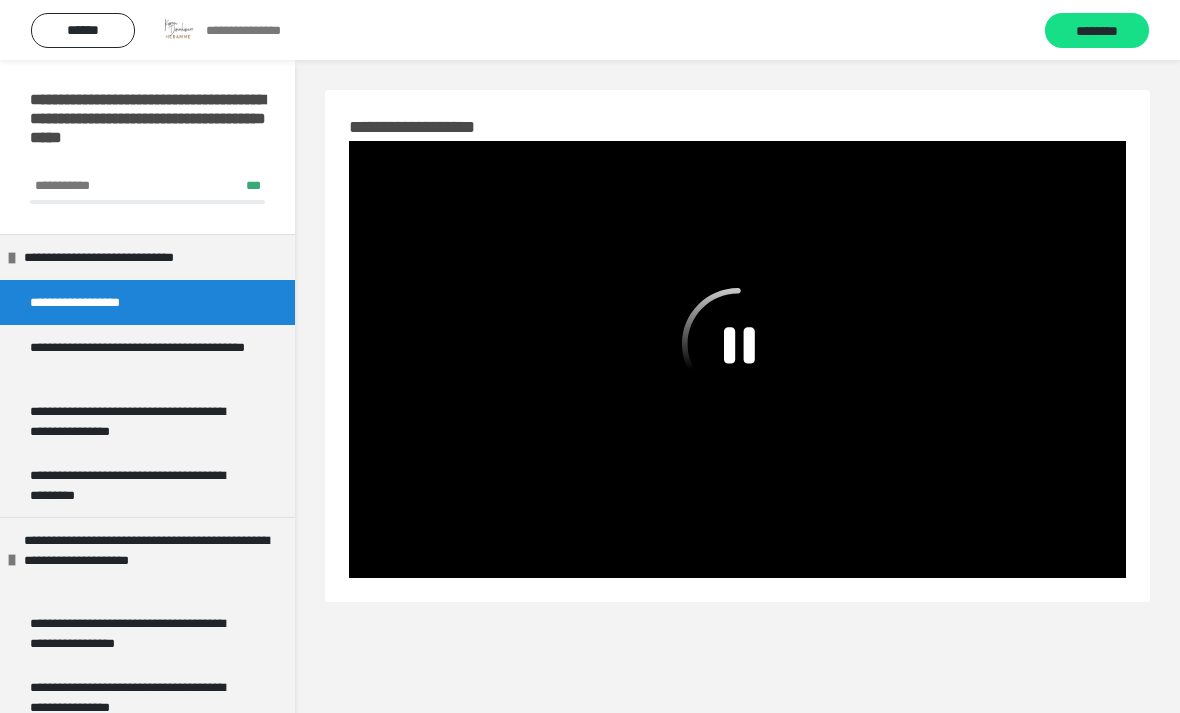 click 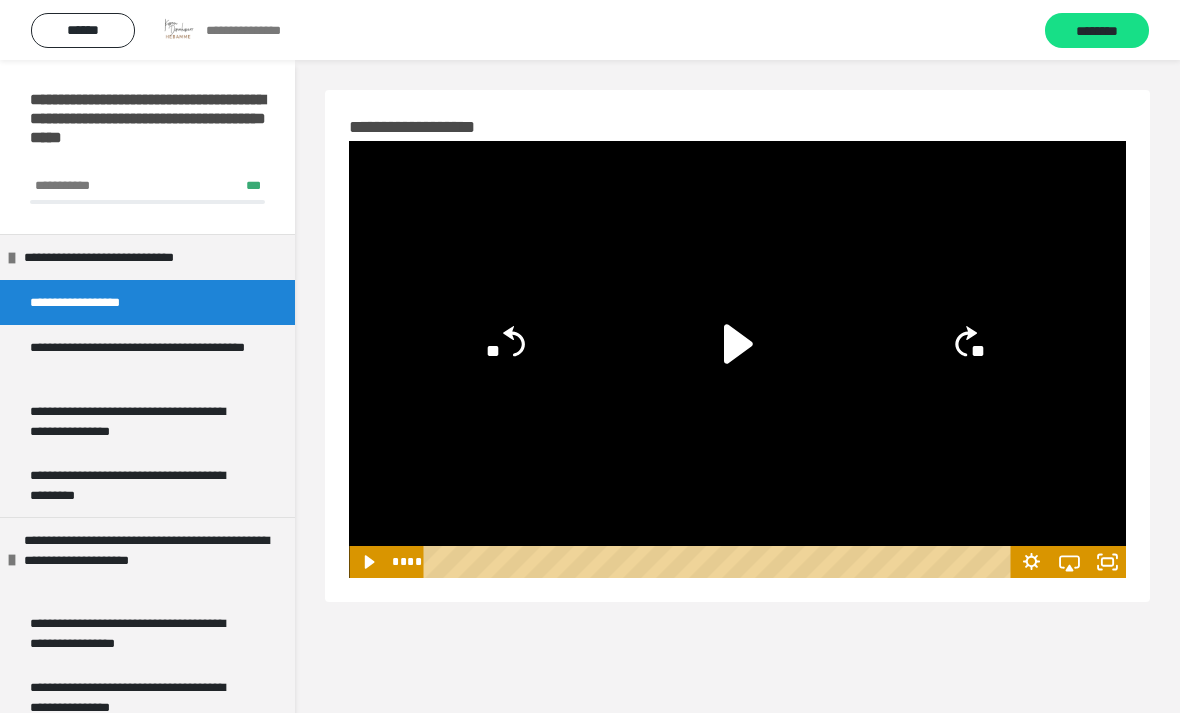 click 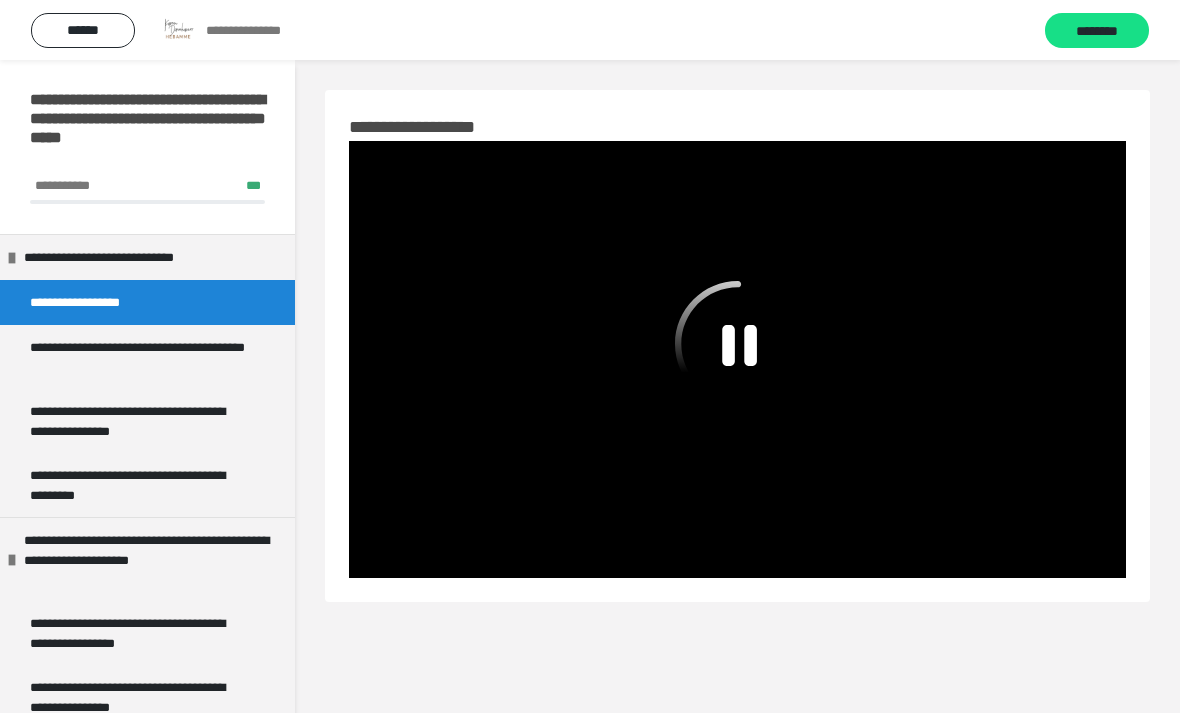 click 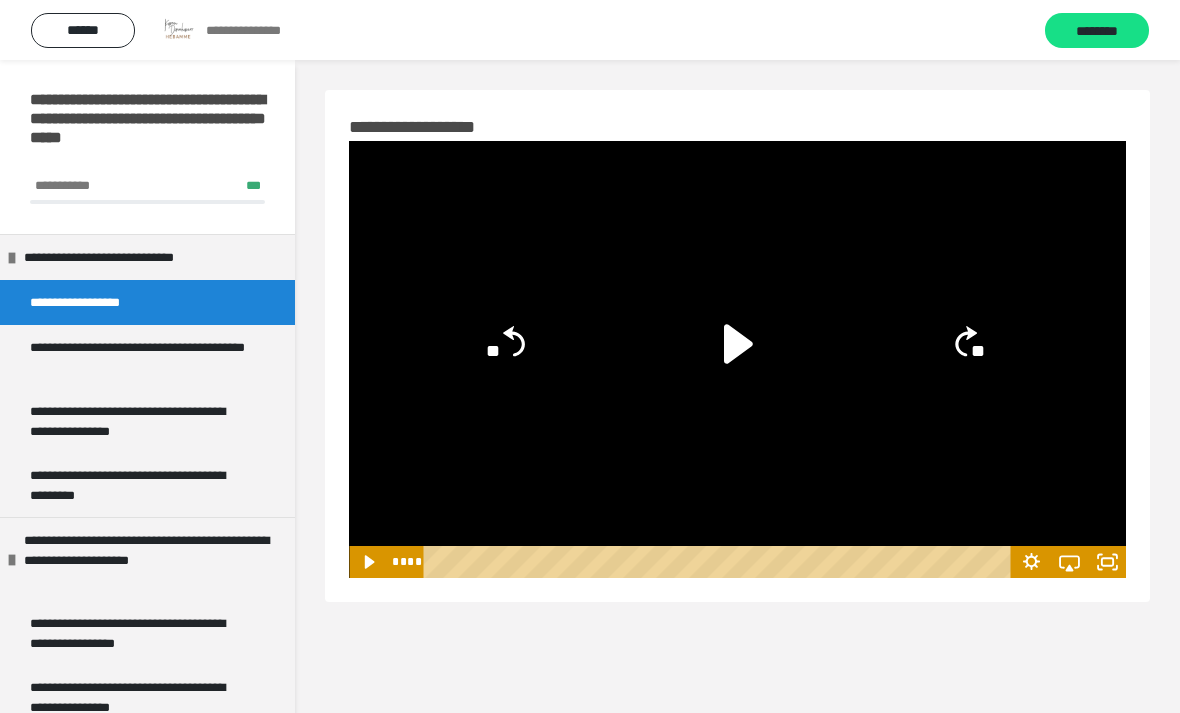 click 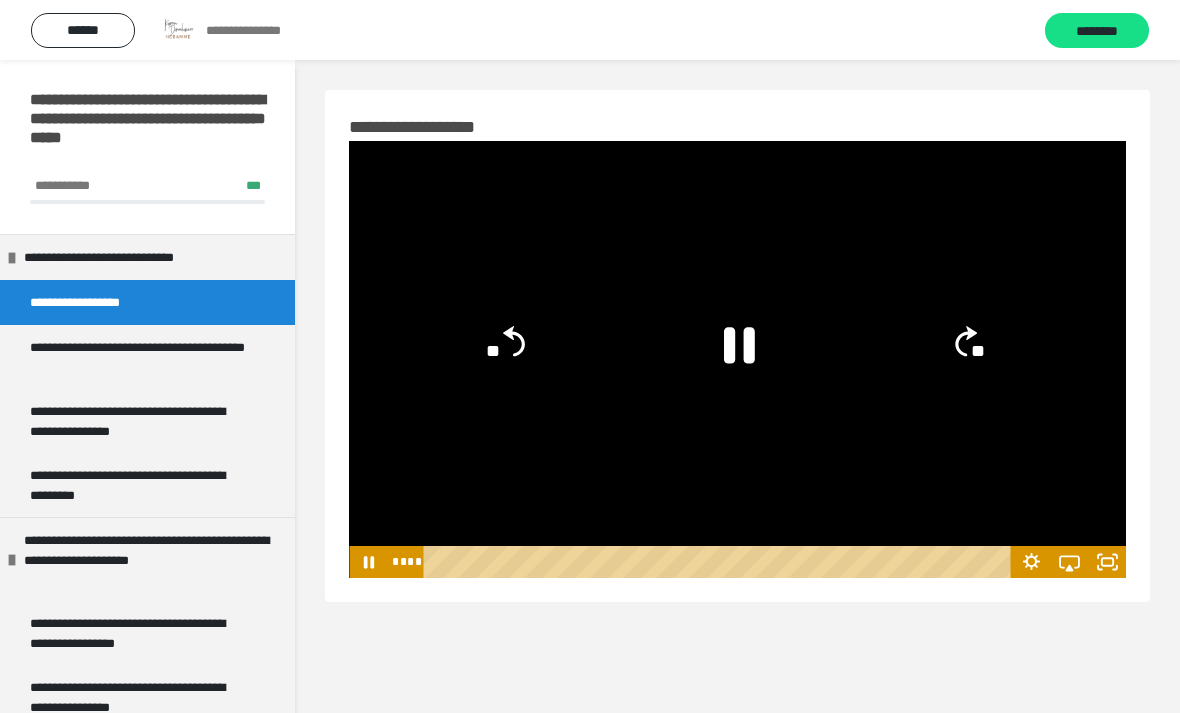 click 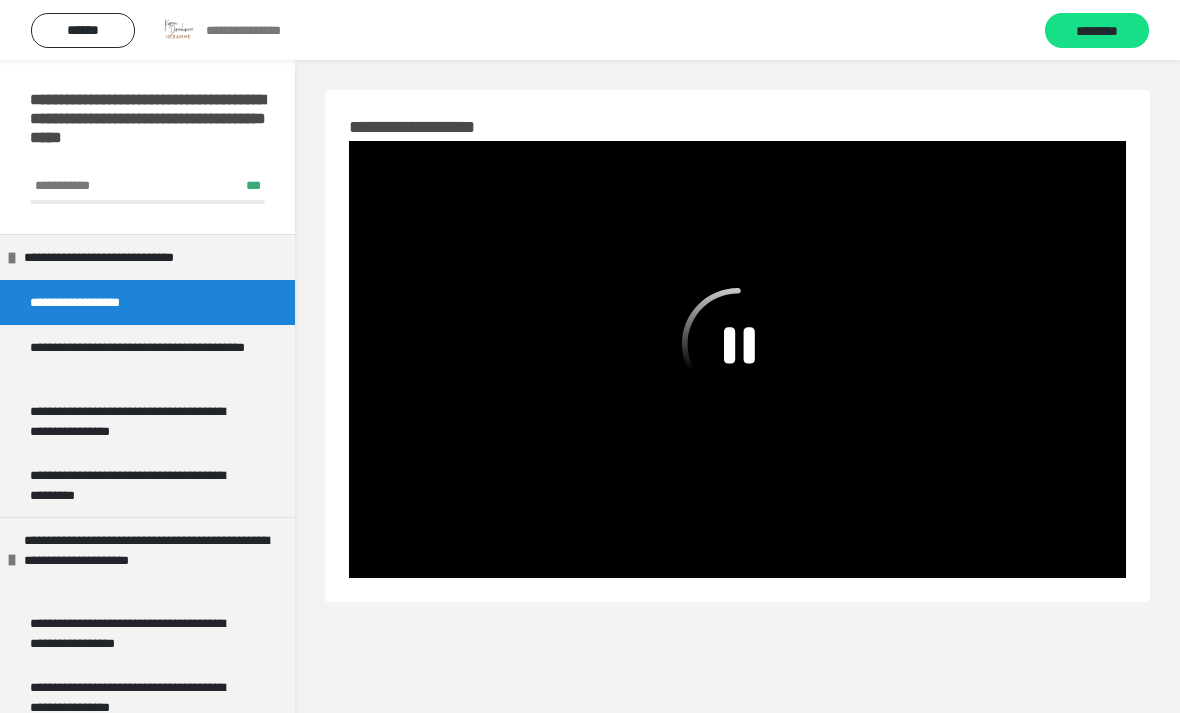 click 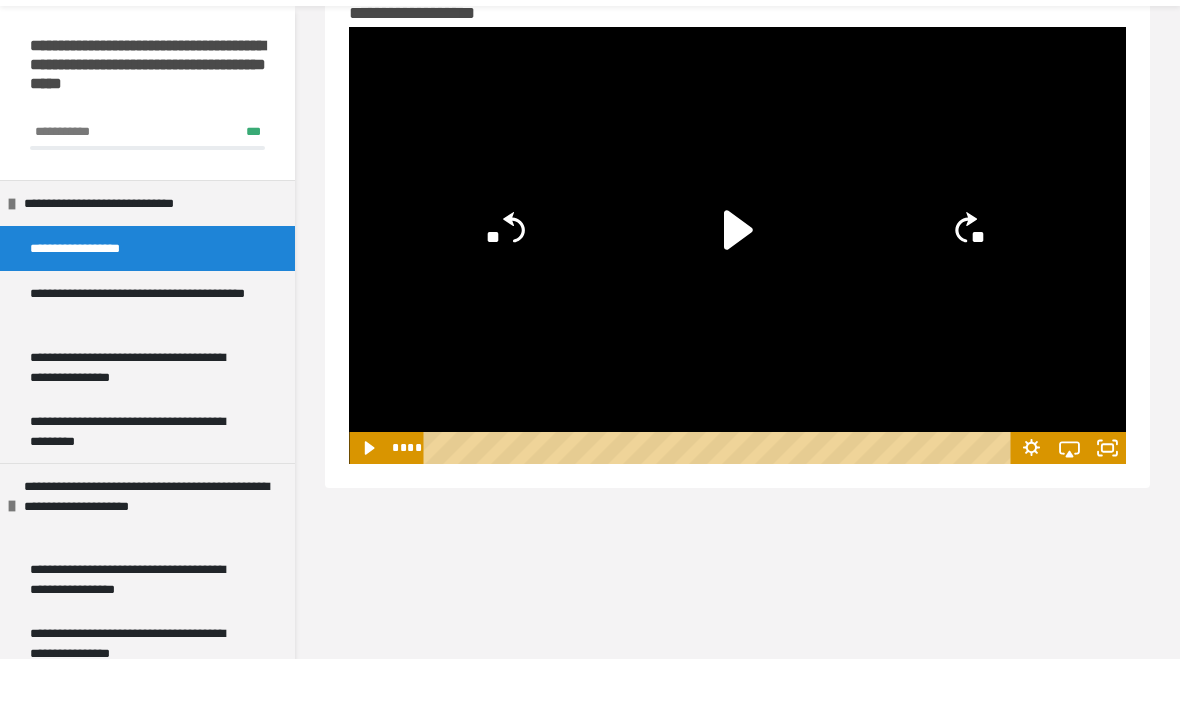 scroll, scrollTop: 60, scrollLeft: 0, axis: vertical 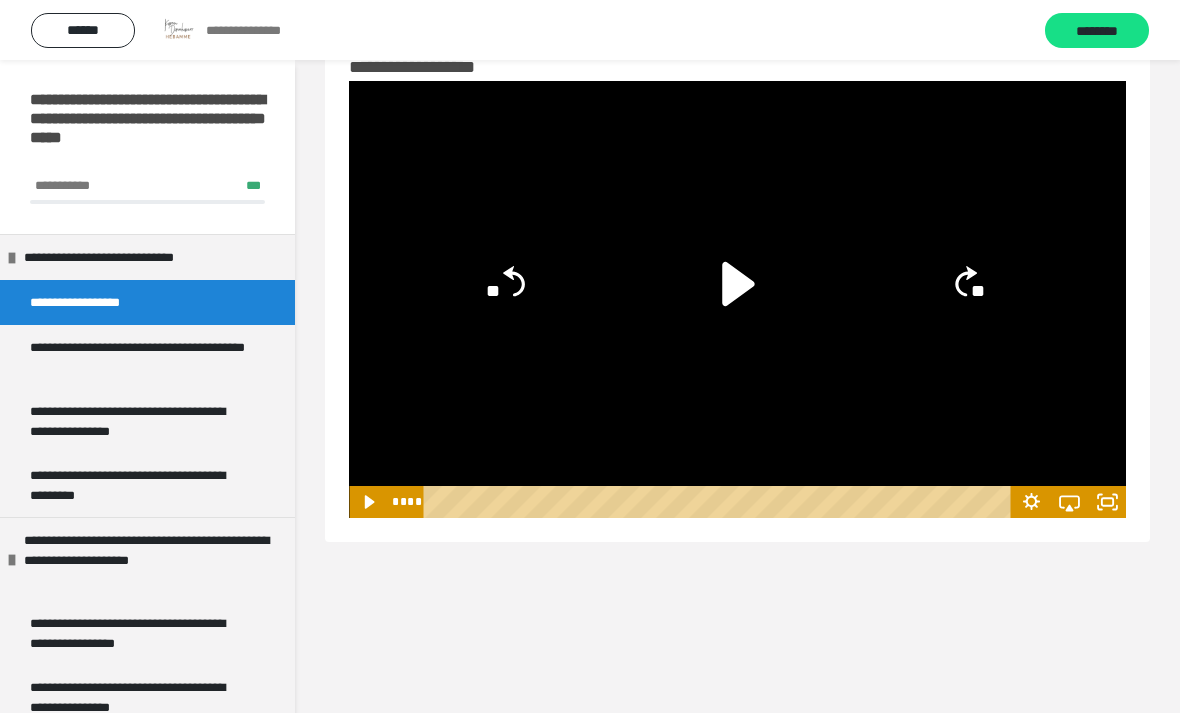 click 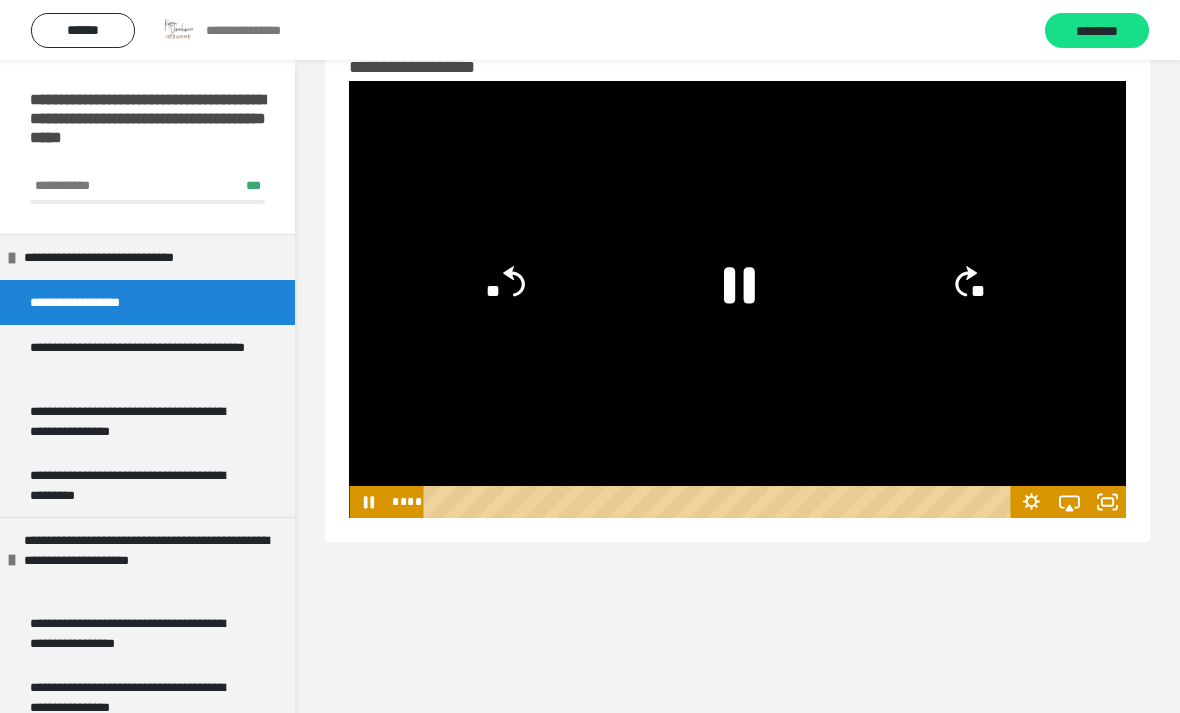 click 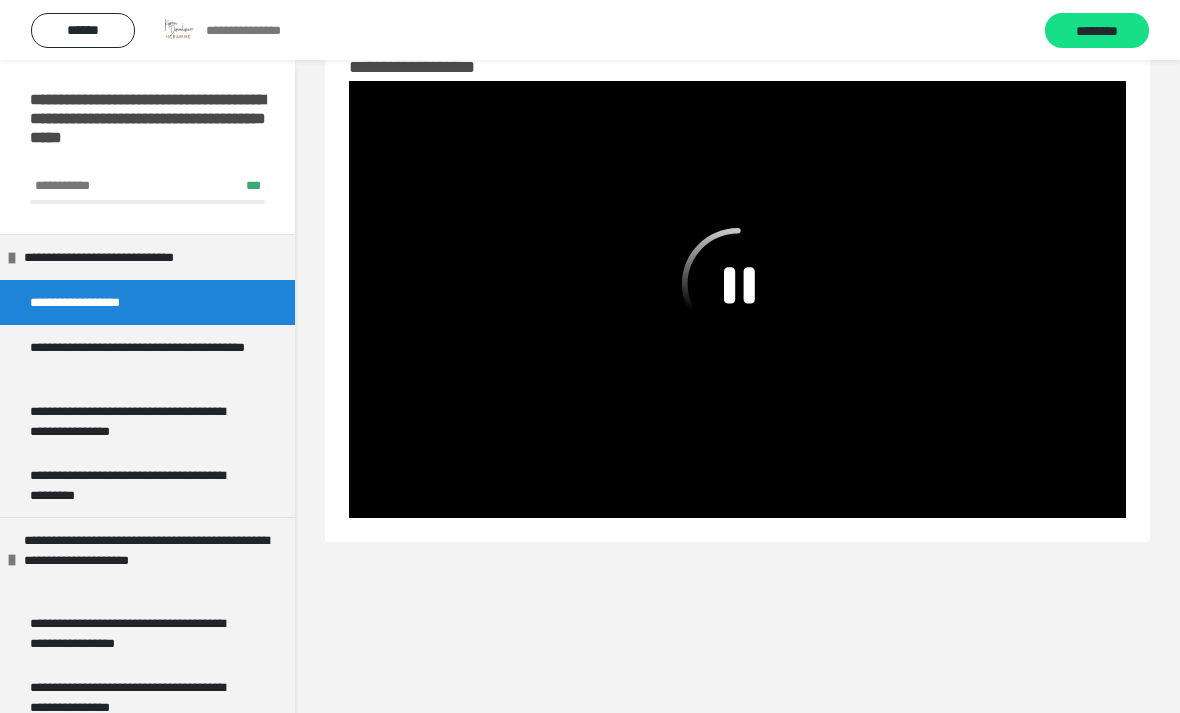 scroll, scrollTop: 0, scrollLeft: 0, axis: both 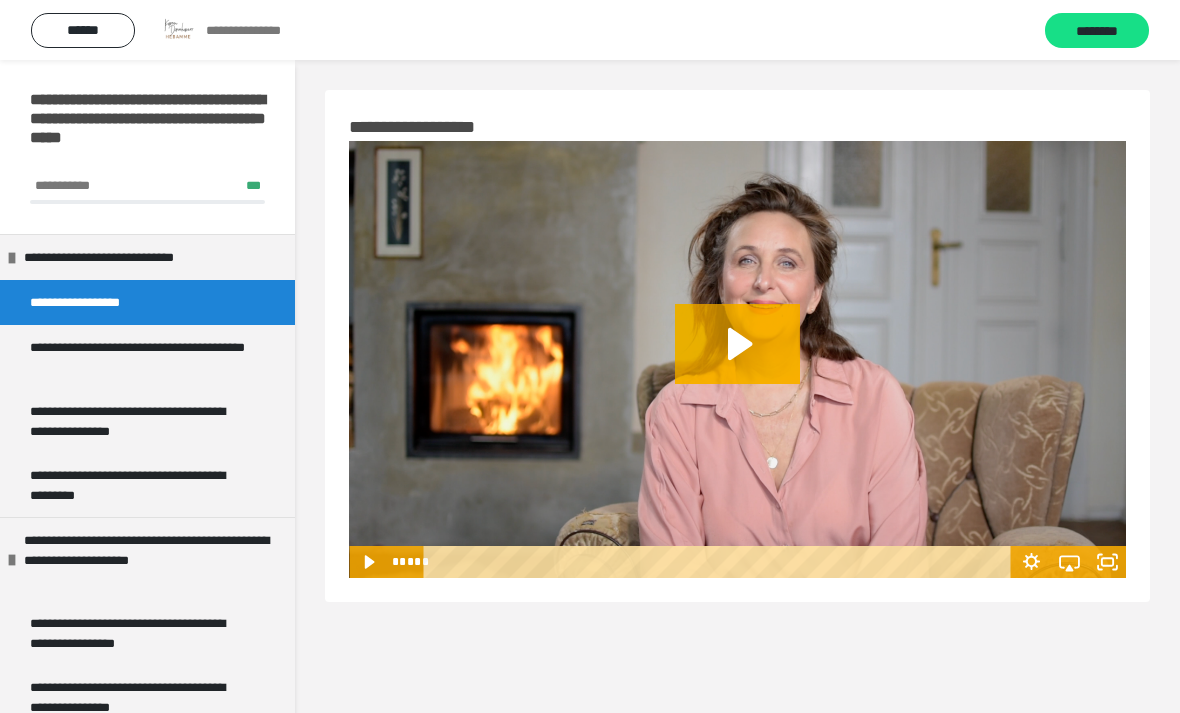click 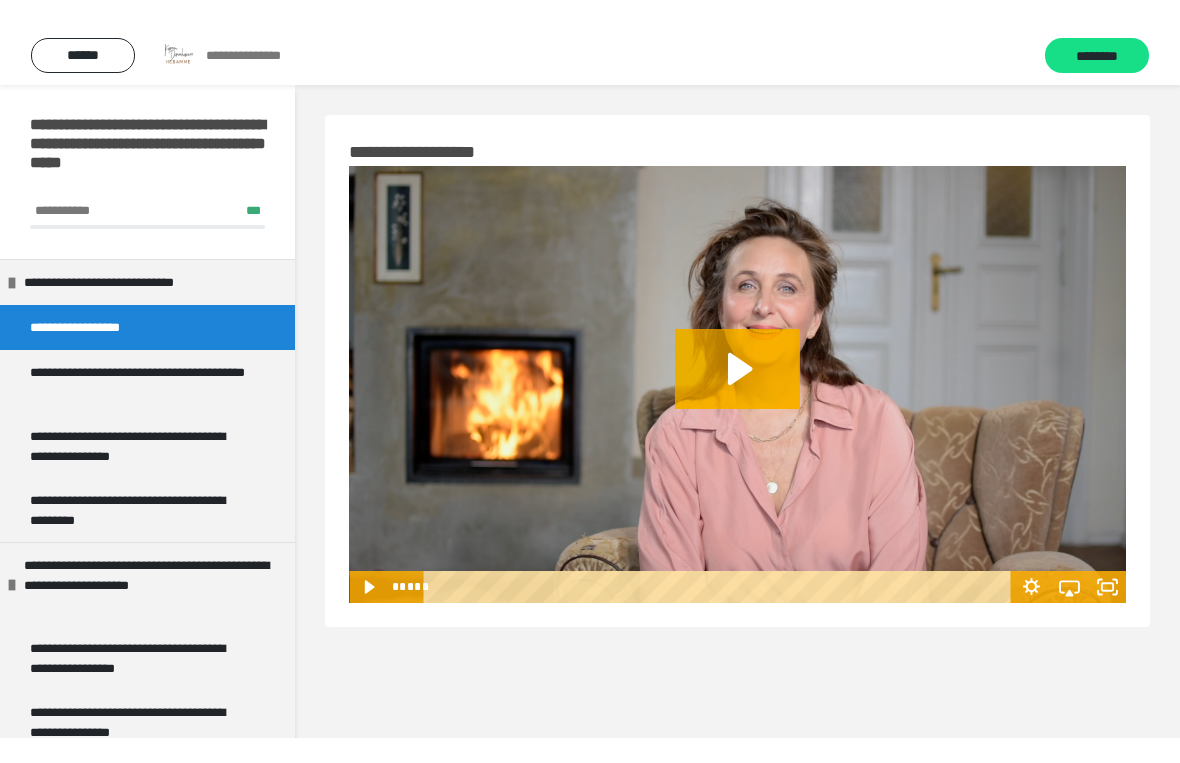scroll, scrollTop: 24, scrollLeft: 0, axis: vertical 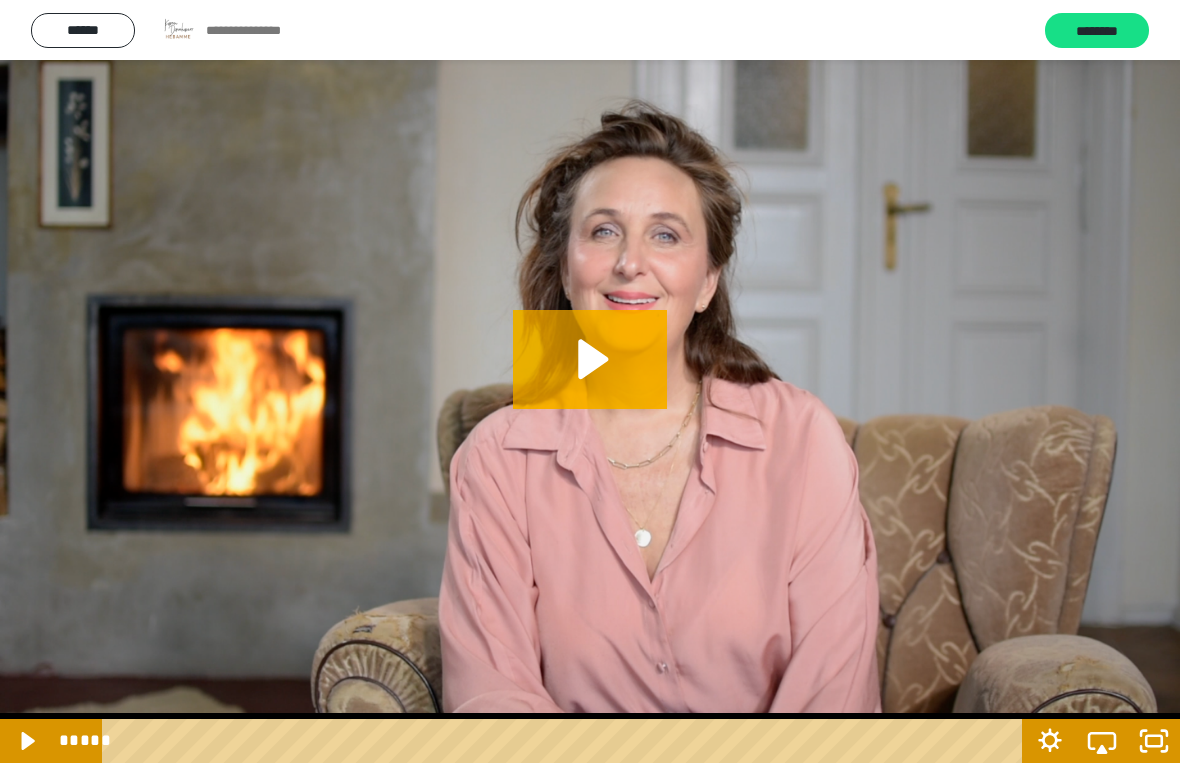 click 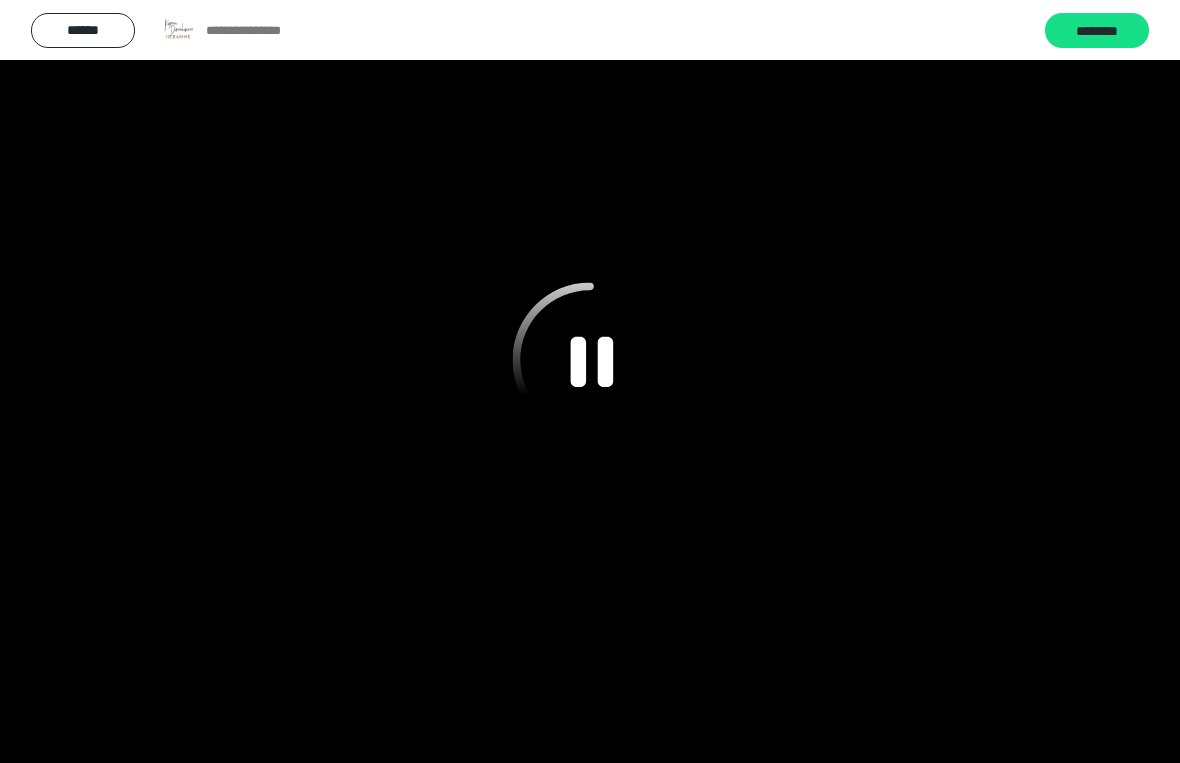 click 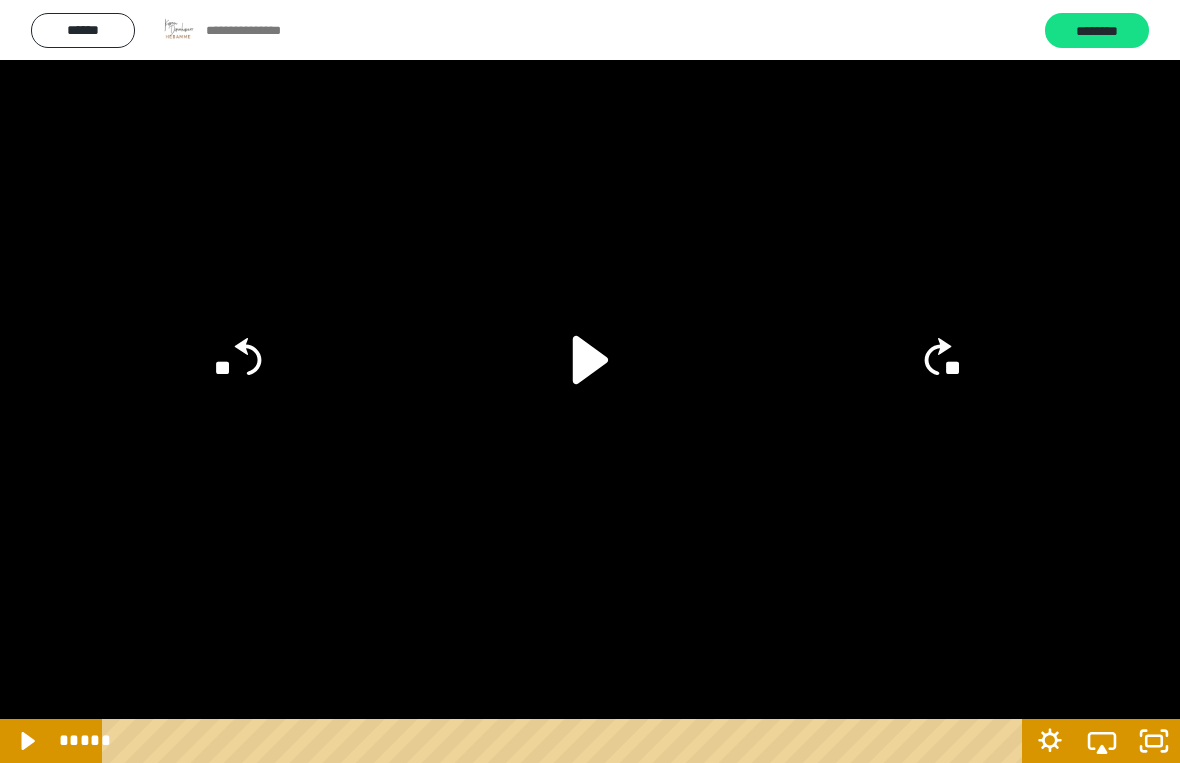 click 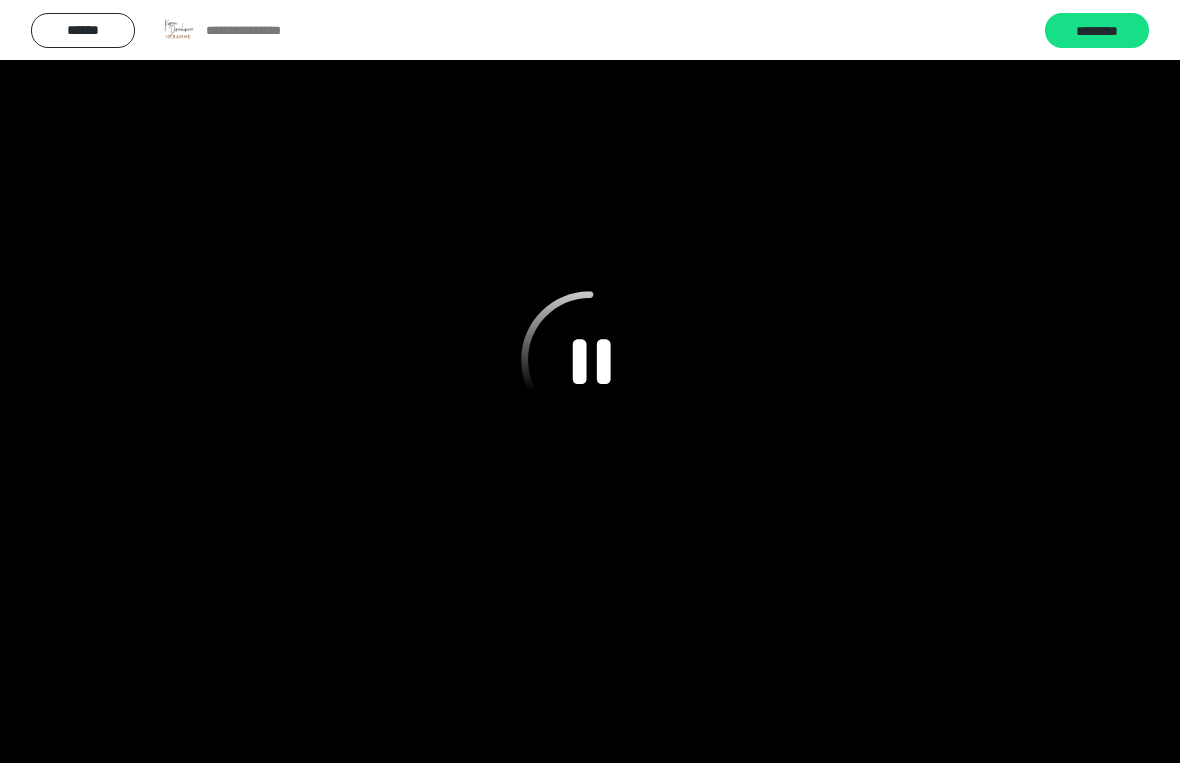 click 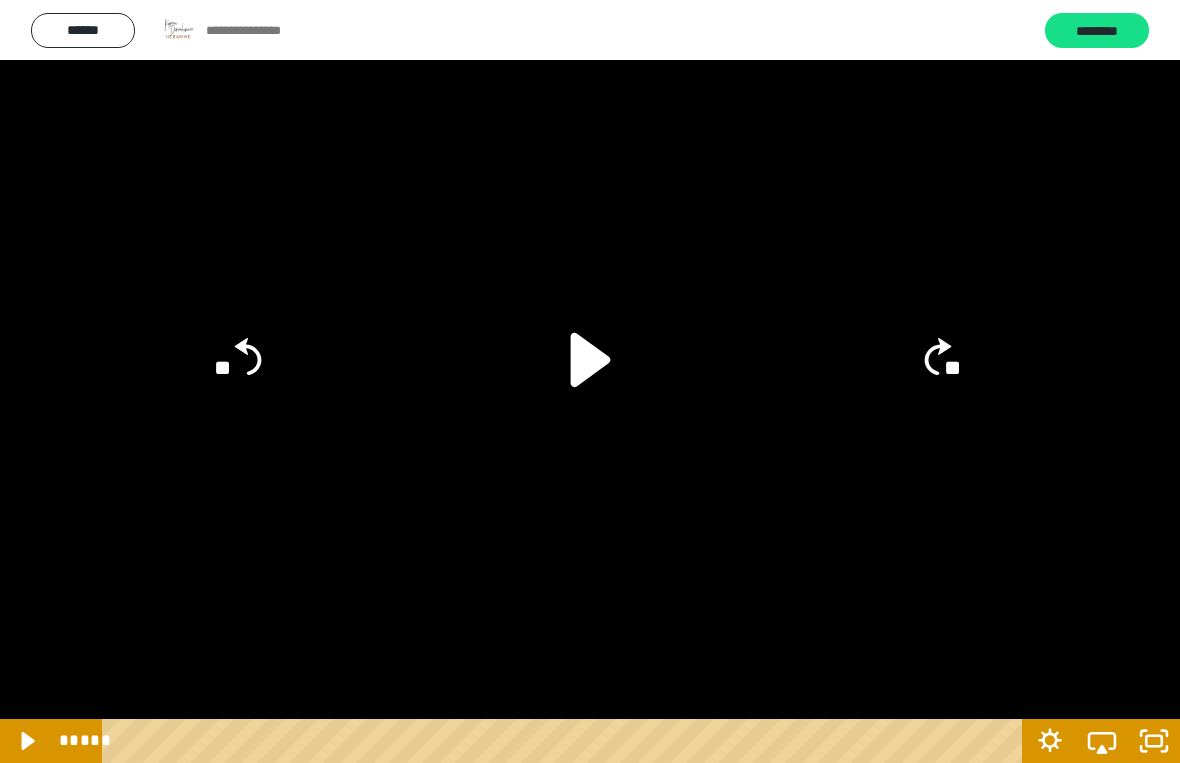 click 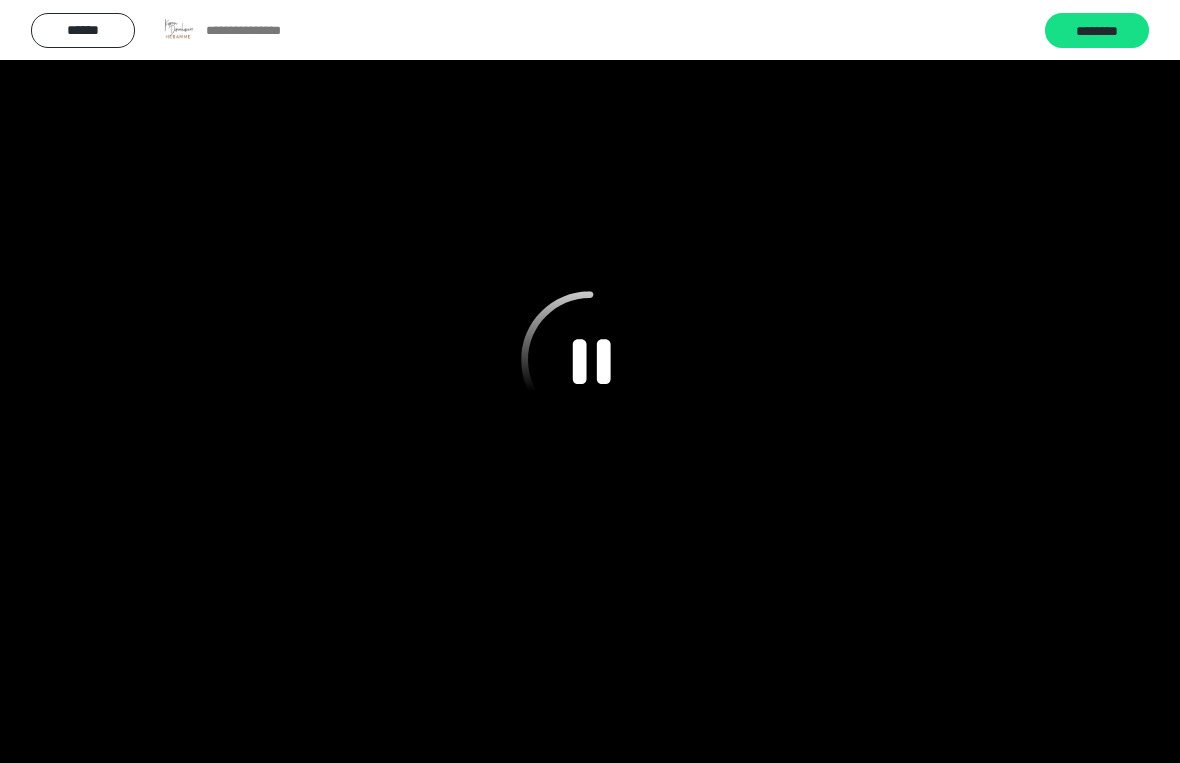 click 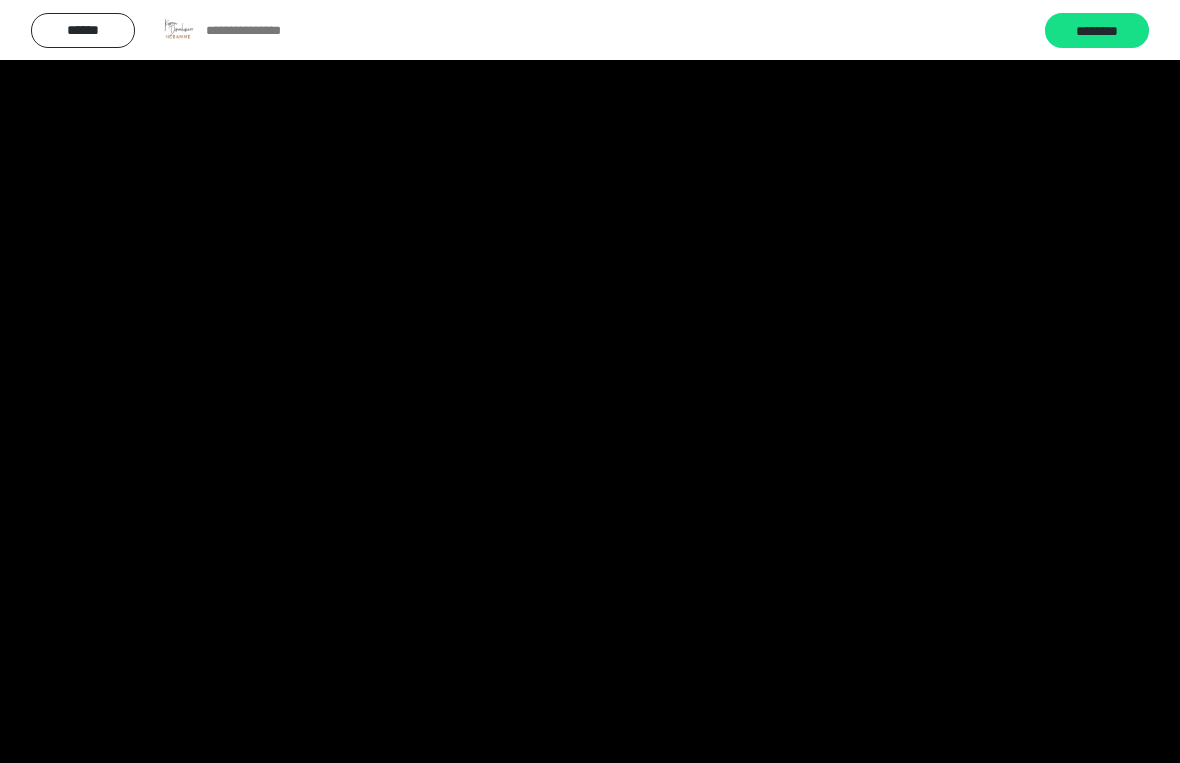 click on "@keyframes VOLUME_SMALL_WAVE_FLASH {
0% { opacity: 0; }
33% { opacity: 1; }
66% { opacity: 1; }
100% { opacity: 0; }
}
@keyframes VOLUME_LARGE_WAVE_FLASH {
0% { opacity: 0; }
33% { opacity: 1; }
66% { opacity: 1; }
100% { opacity: 0; }
}
.volume__small-wave {
animation: VOLUME_SMALL_WAVE_FLASH 2s infinite;
opacity: 0;
}
.volume__large-wave {
animation: VOLUME_LARGE_WAVE_FLASH 2s infinite .3s;
opacity: 0;
}" 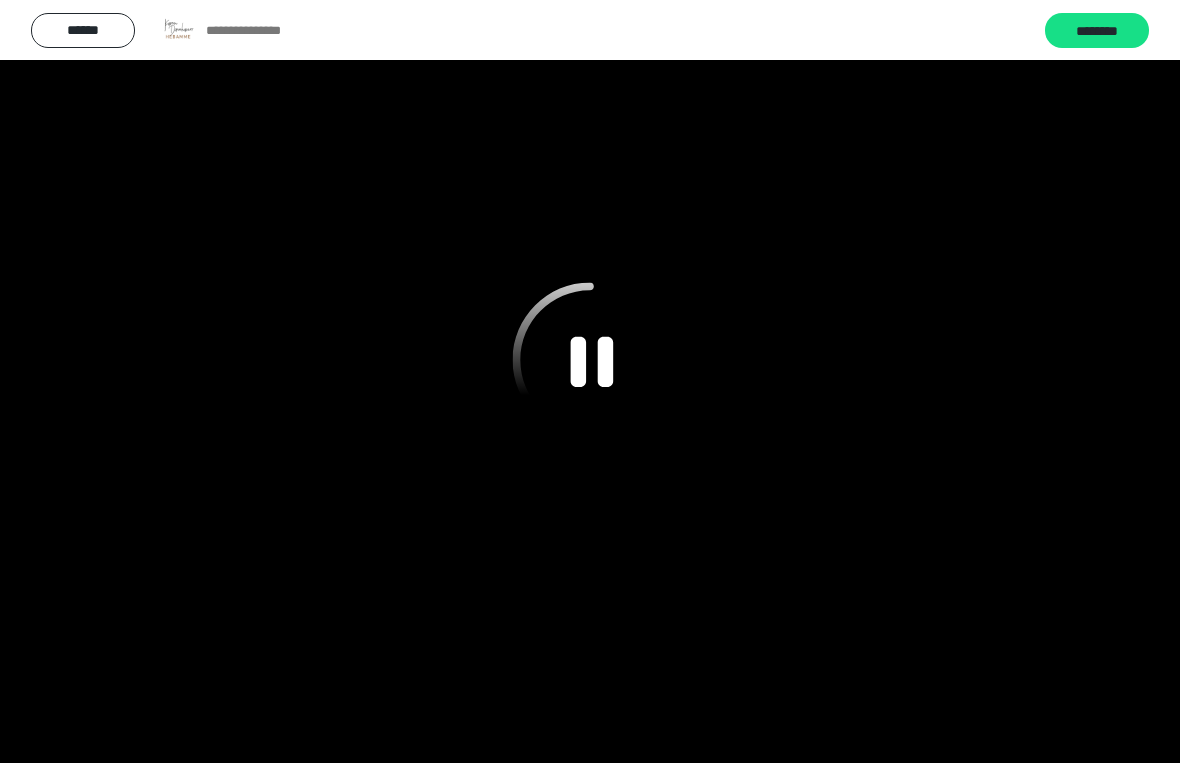 click 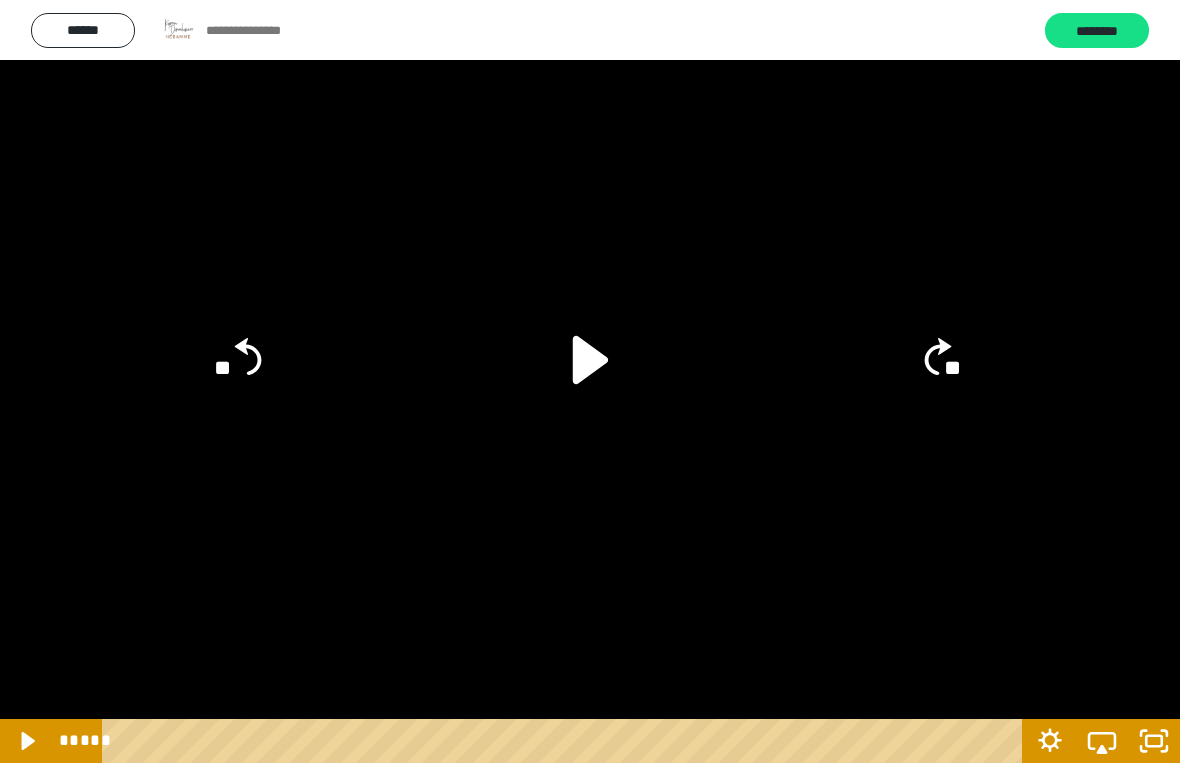 click 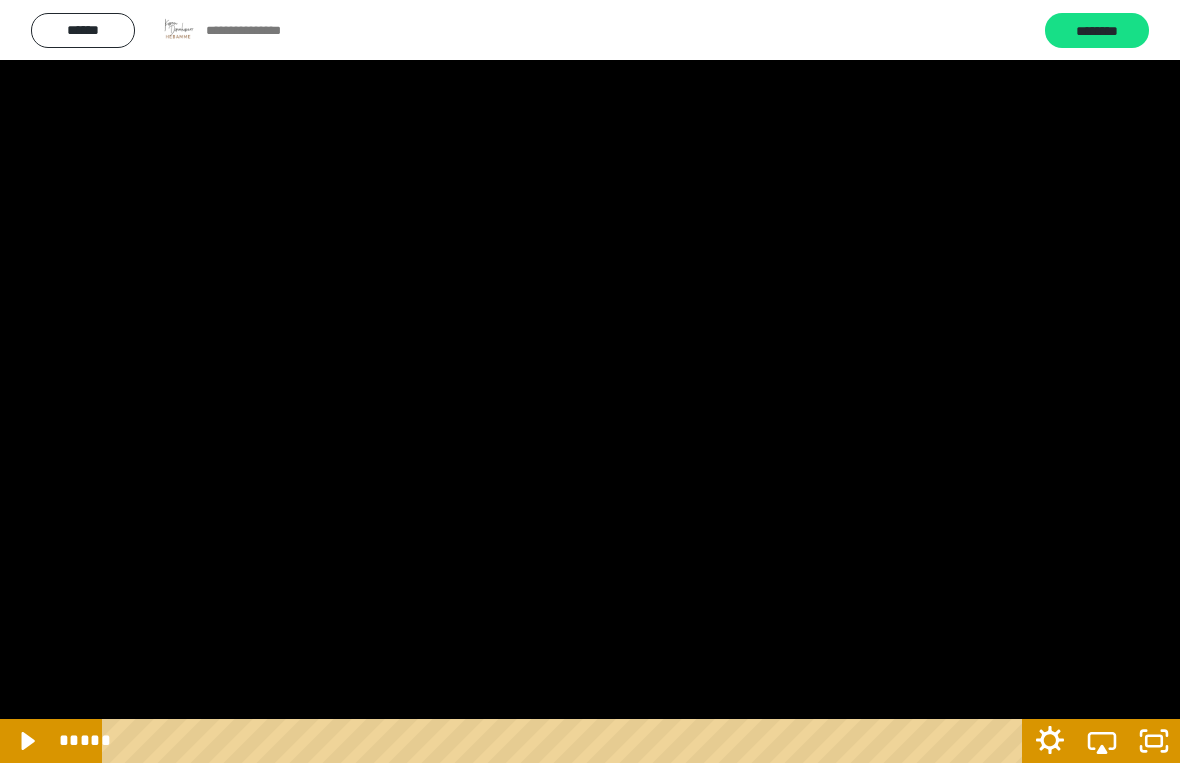 click 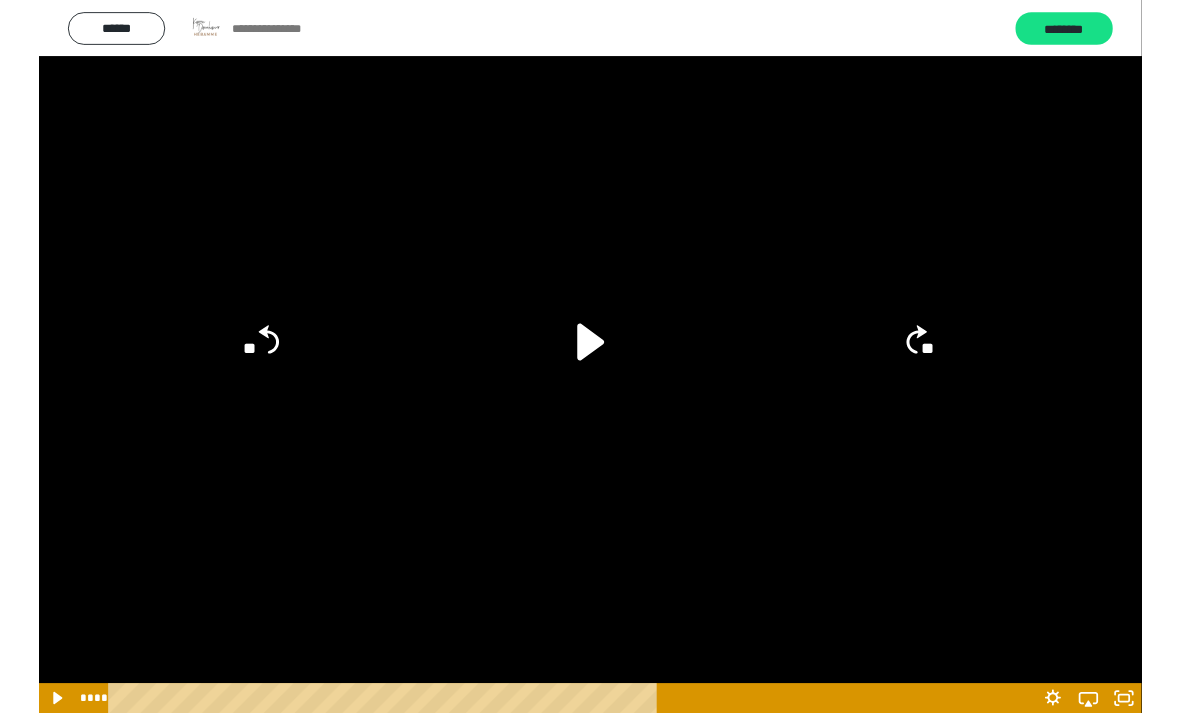 scroll, scrollTop: 0, scrollLeft: 0, axis: both 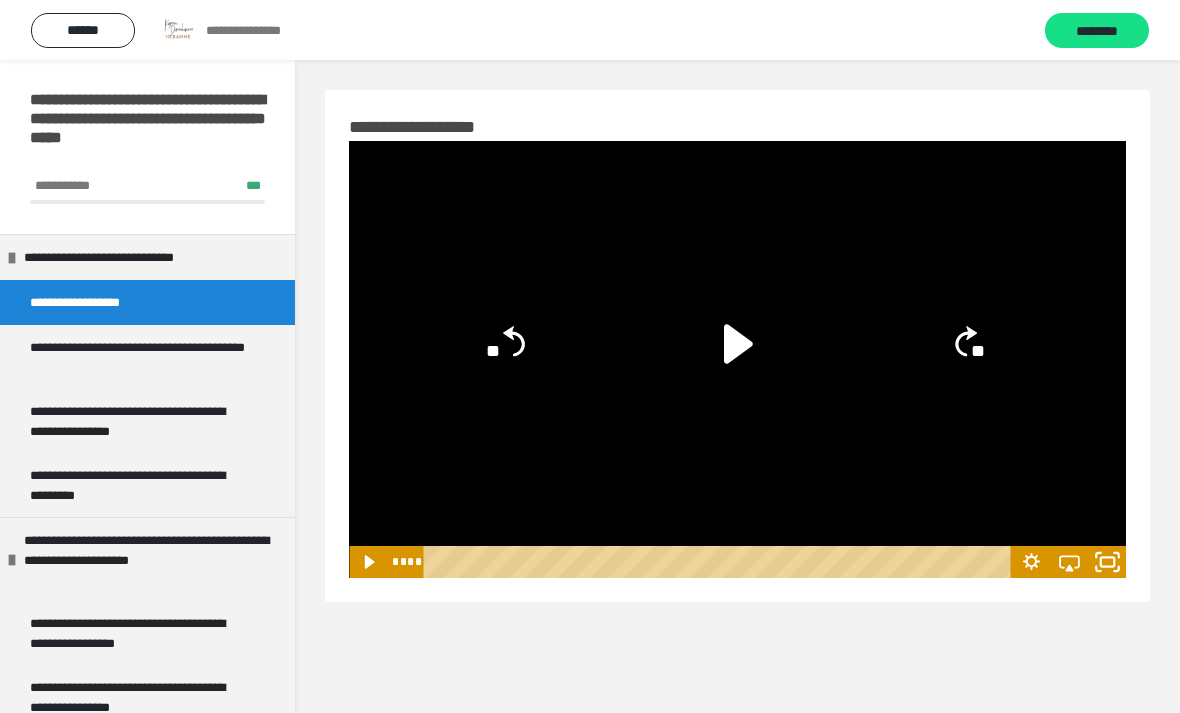 click 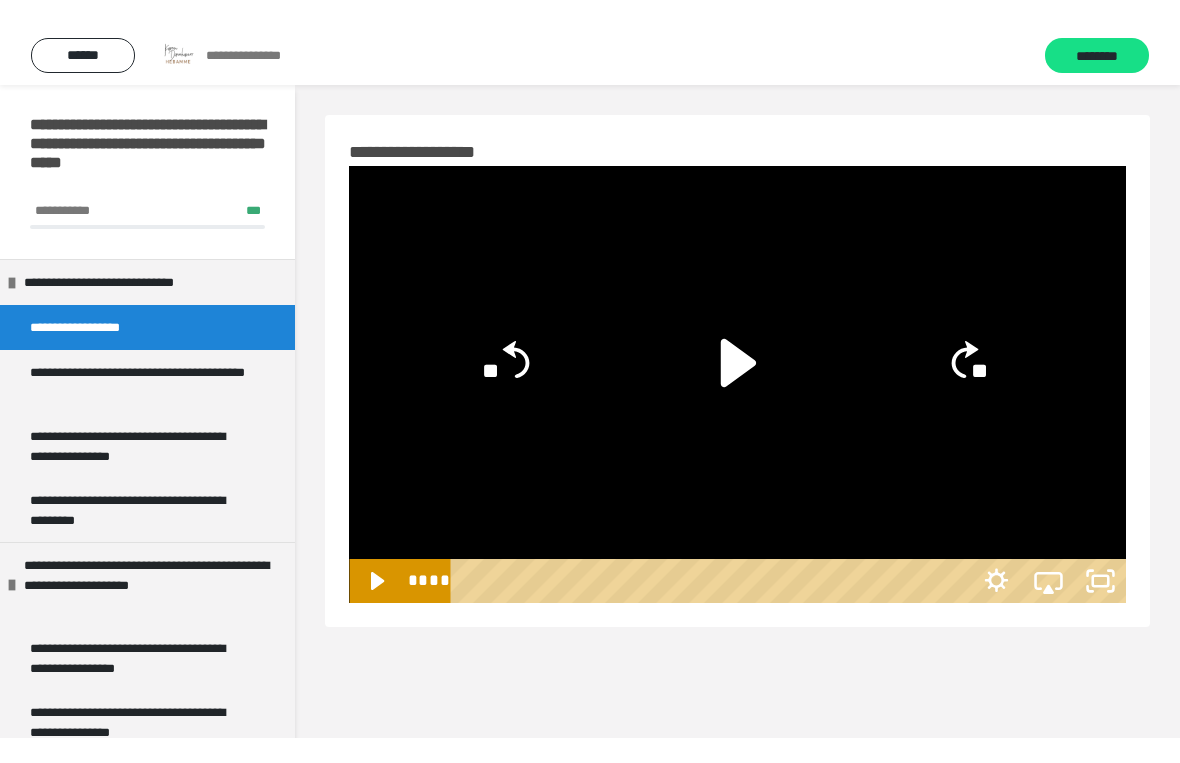 scroll, scrollTop: 24, scrollLeft: 0, axis: vertical 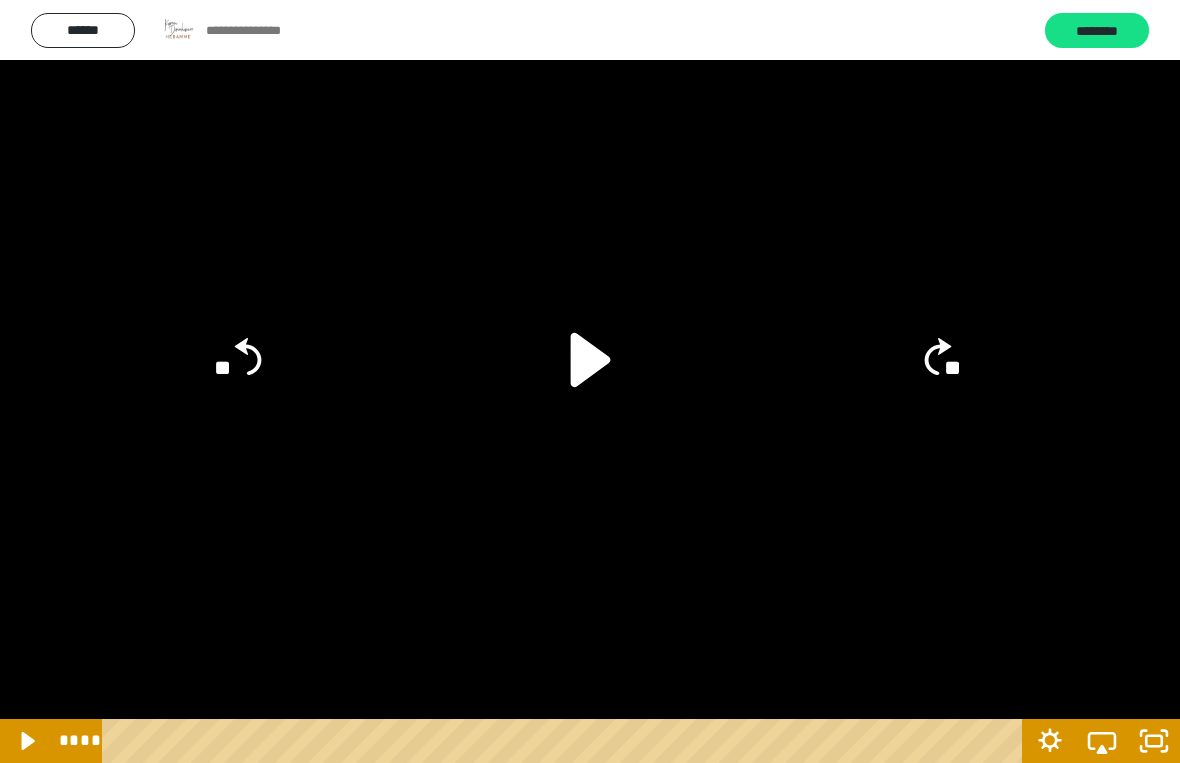 click 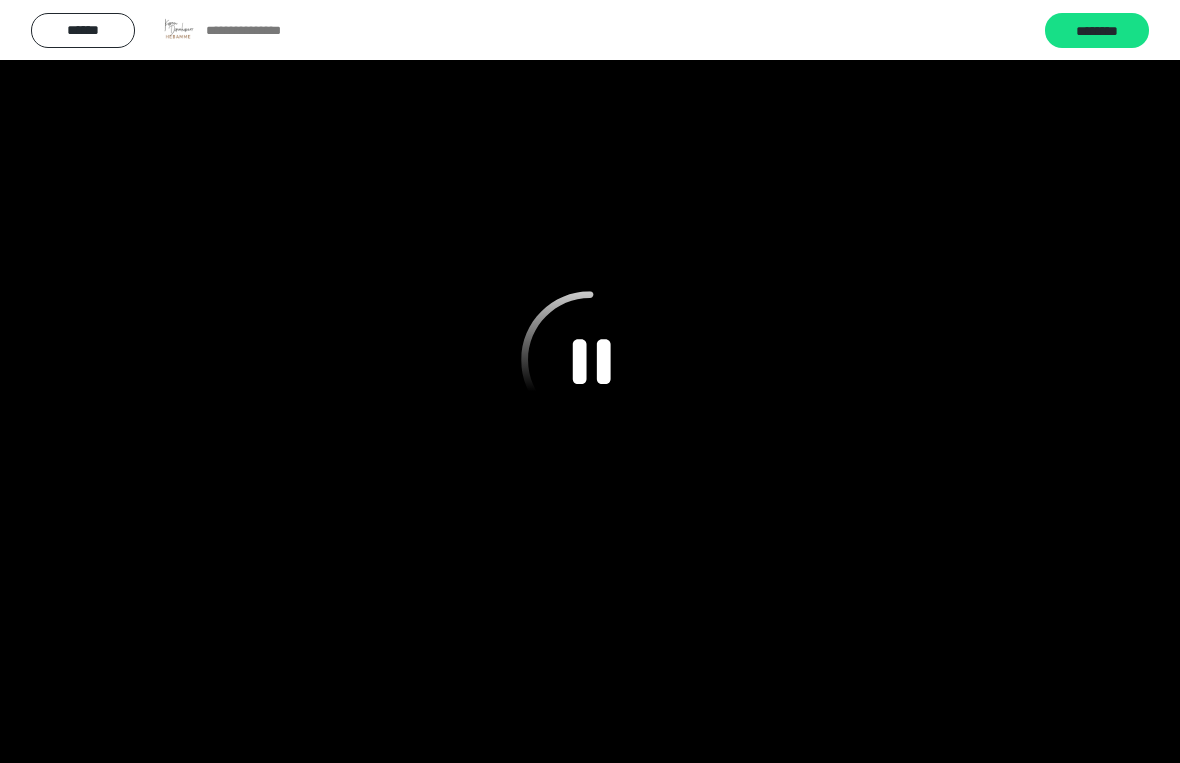 click 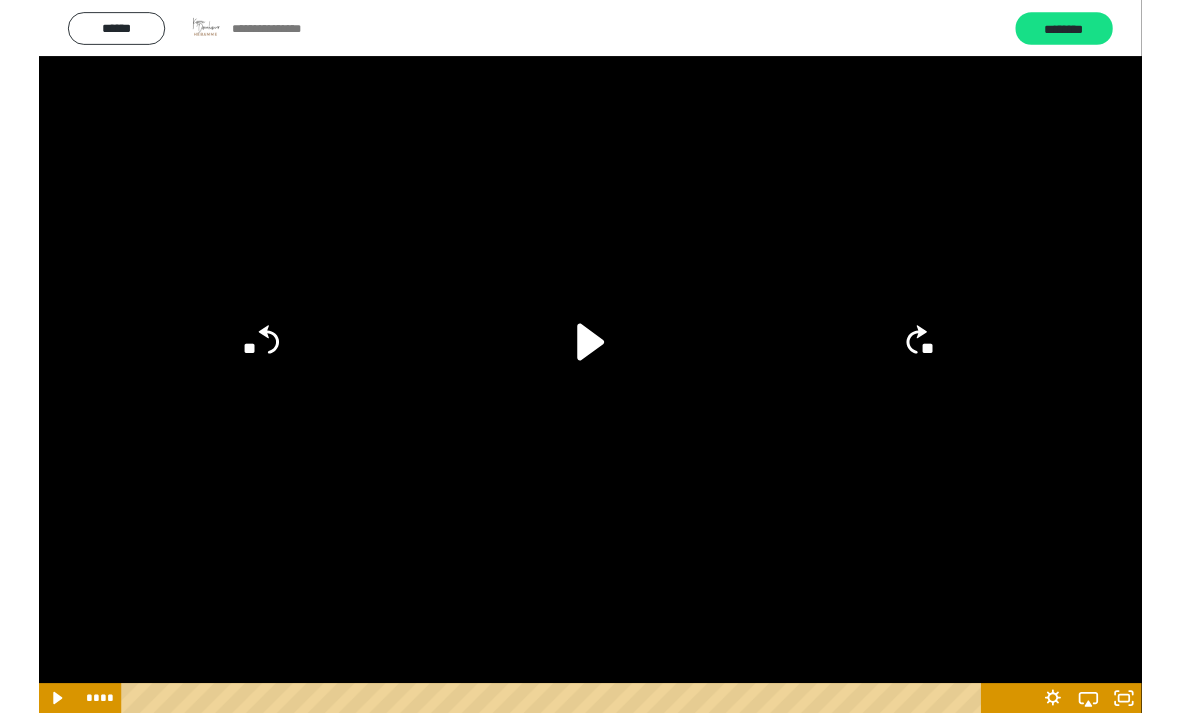 scroll, scrollTop: 0, scrollLeft: 0, axis: both 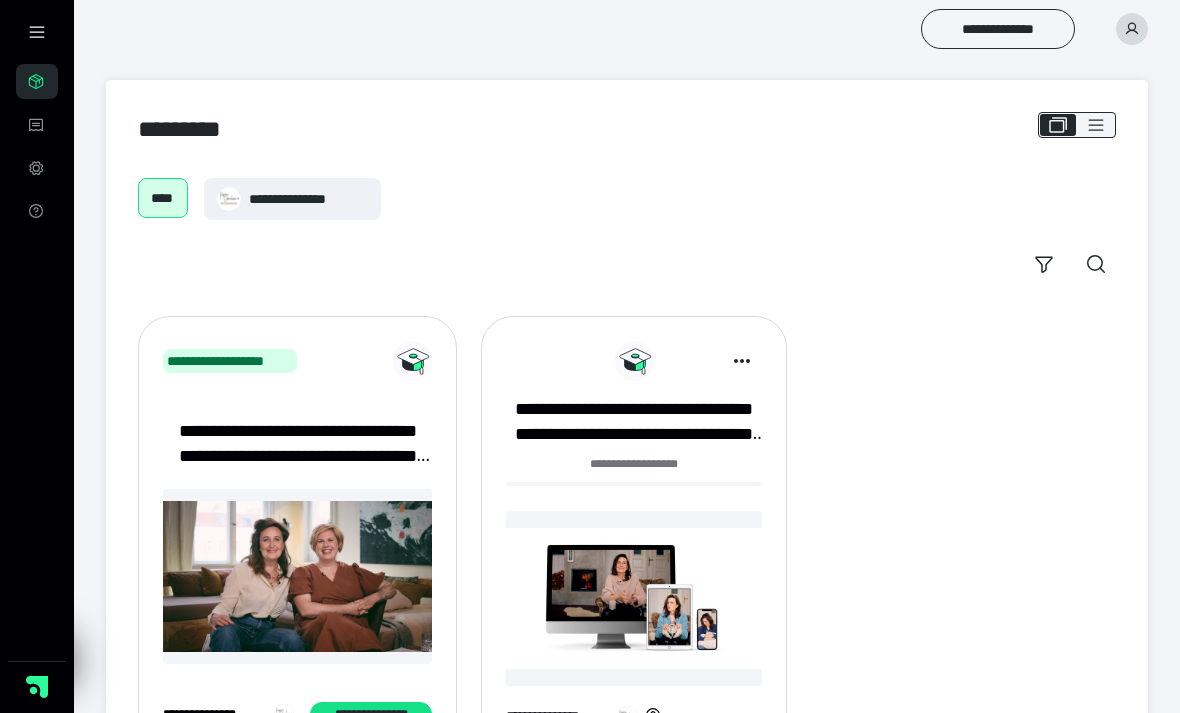 click on "**********" at bounding box center [634, 422] 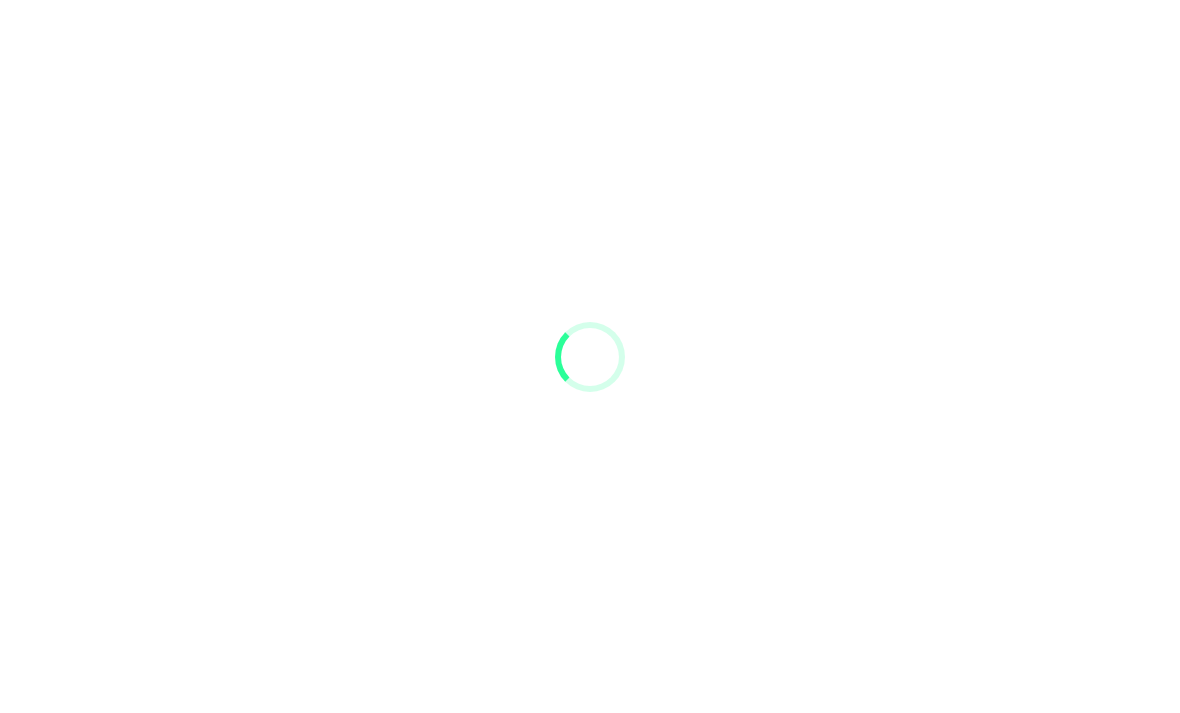 scroll, scrollTop: 0, scrollLeft: 0, axis: both 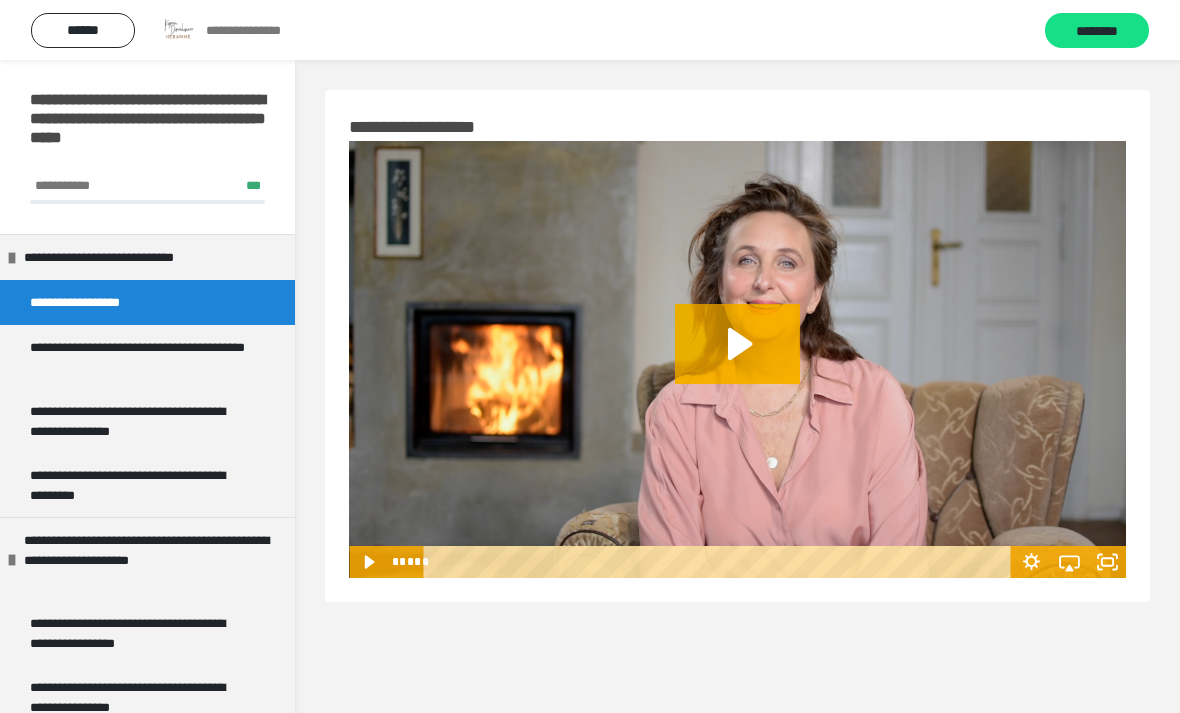 click 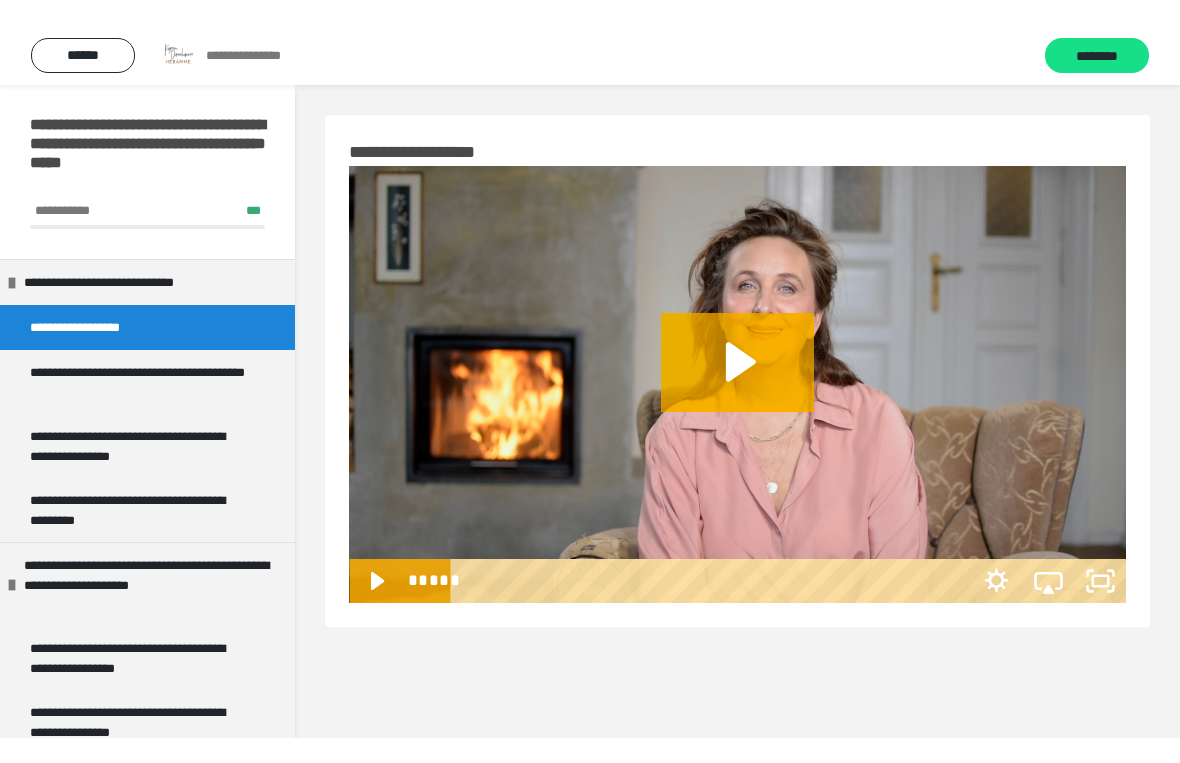 scroll, scrollTop: 24, scrollLeft: 0, axis: vertical 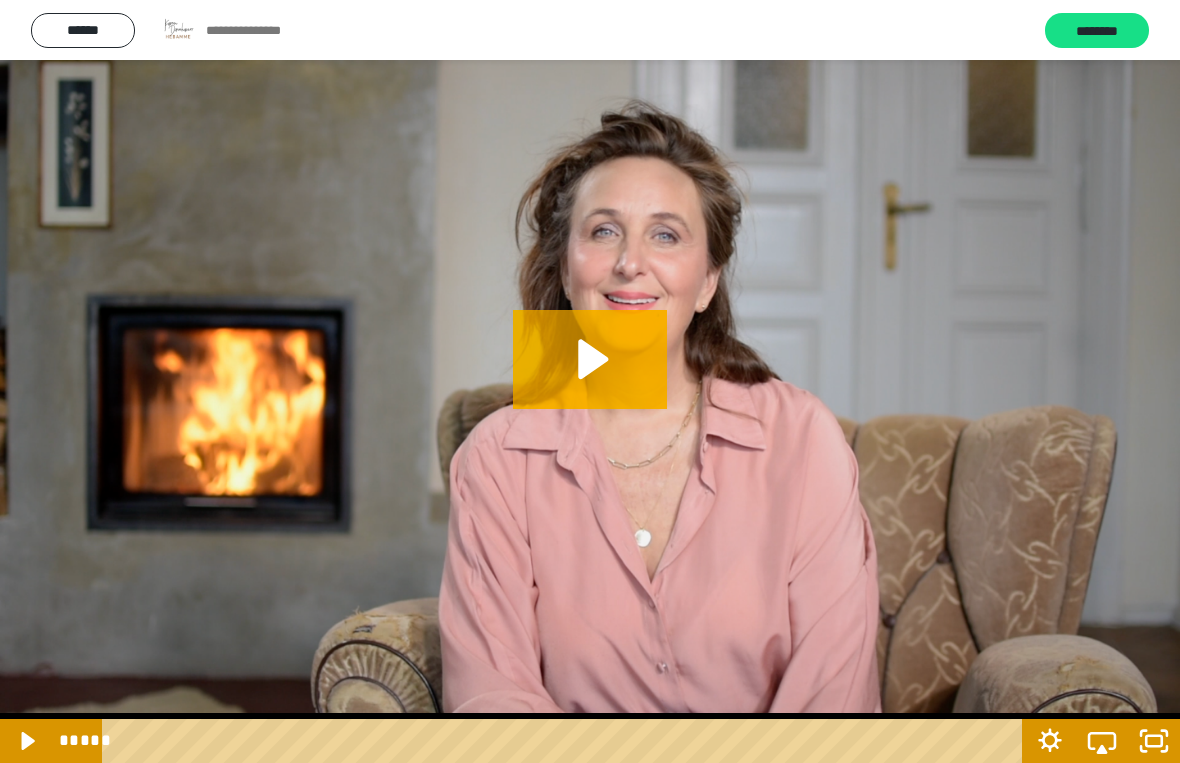click 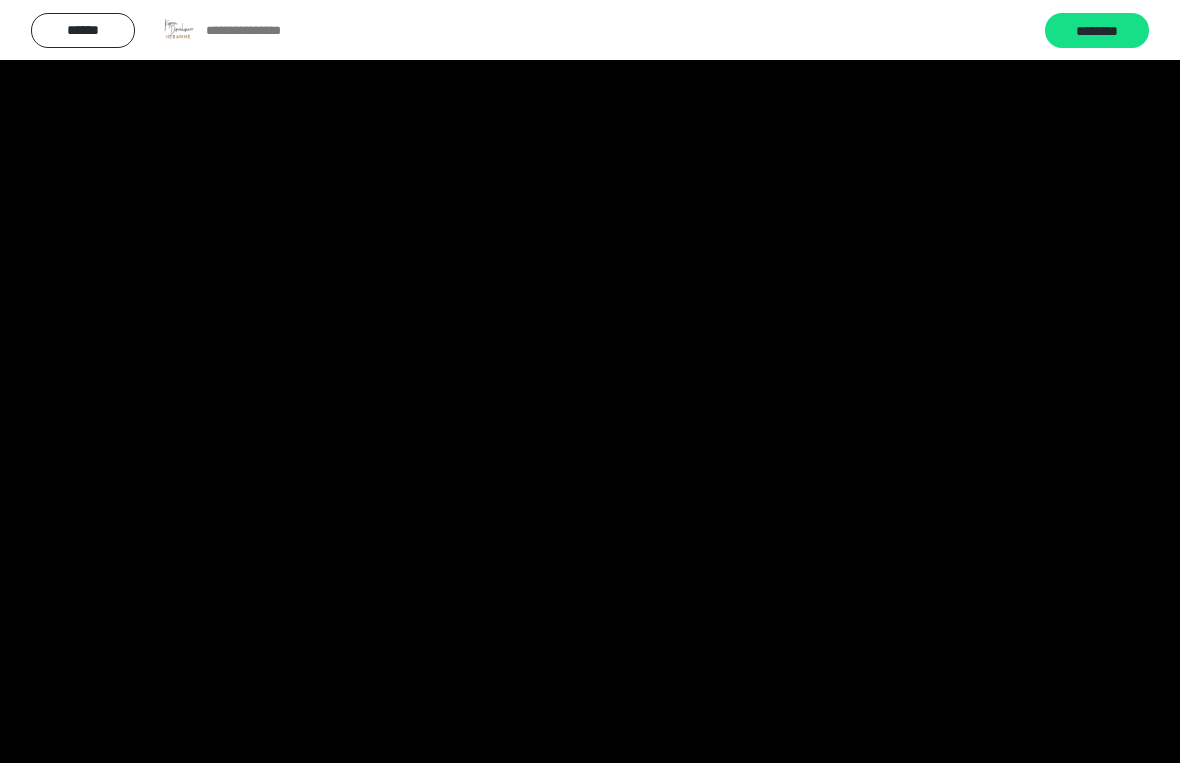 click at bounding box center (590, 381) 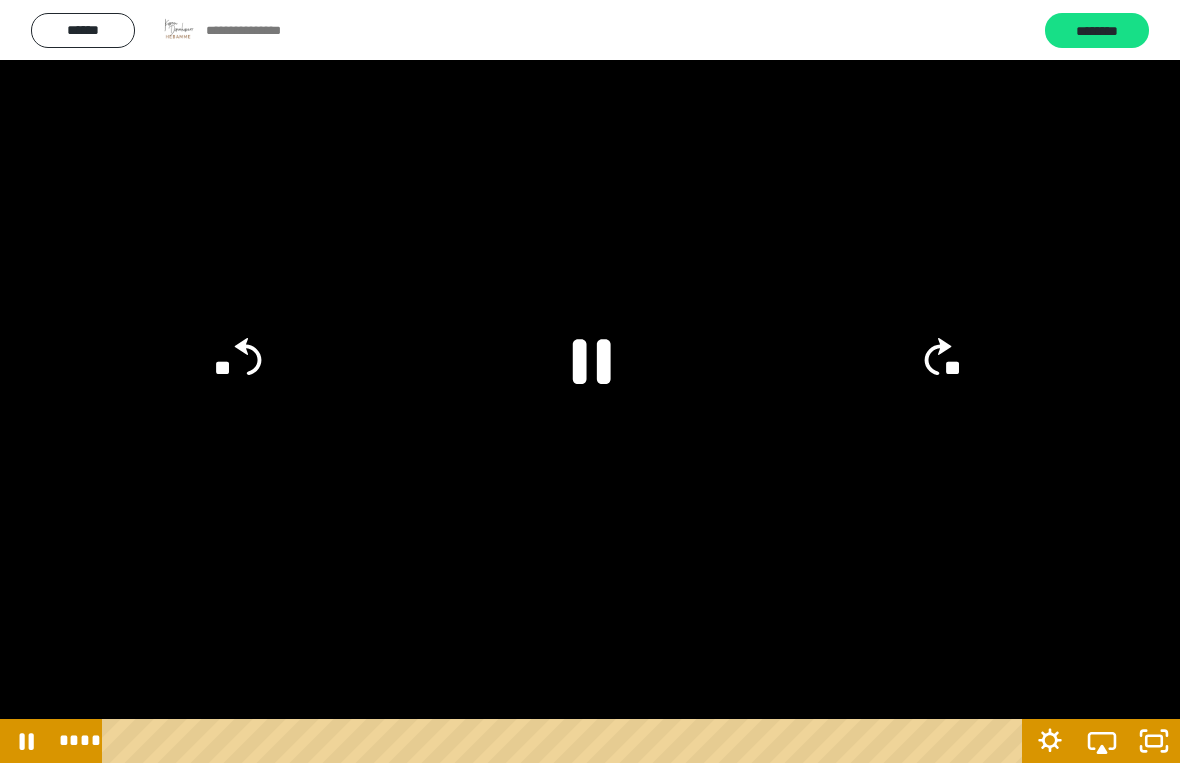click 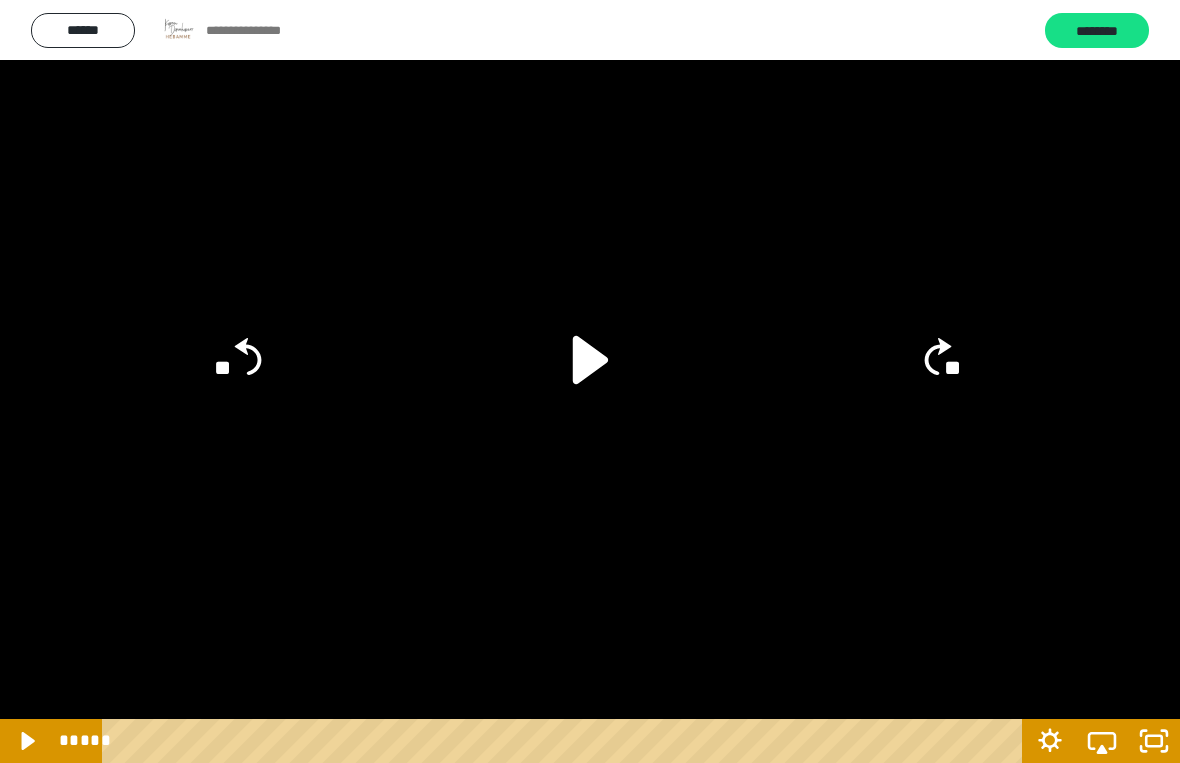click 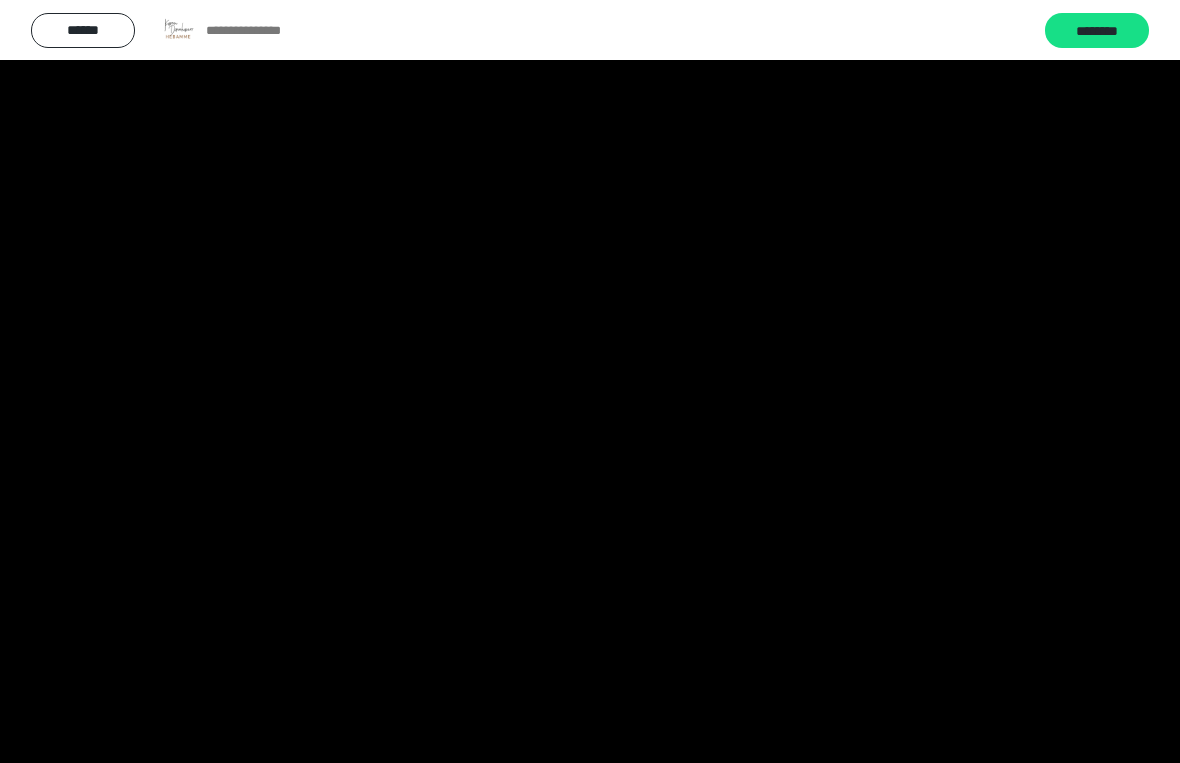click at bounding box center (590, 381) 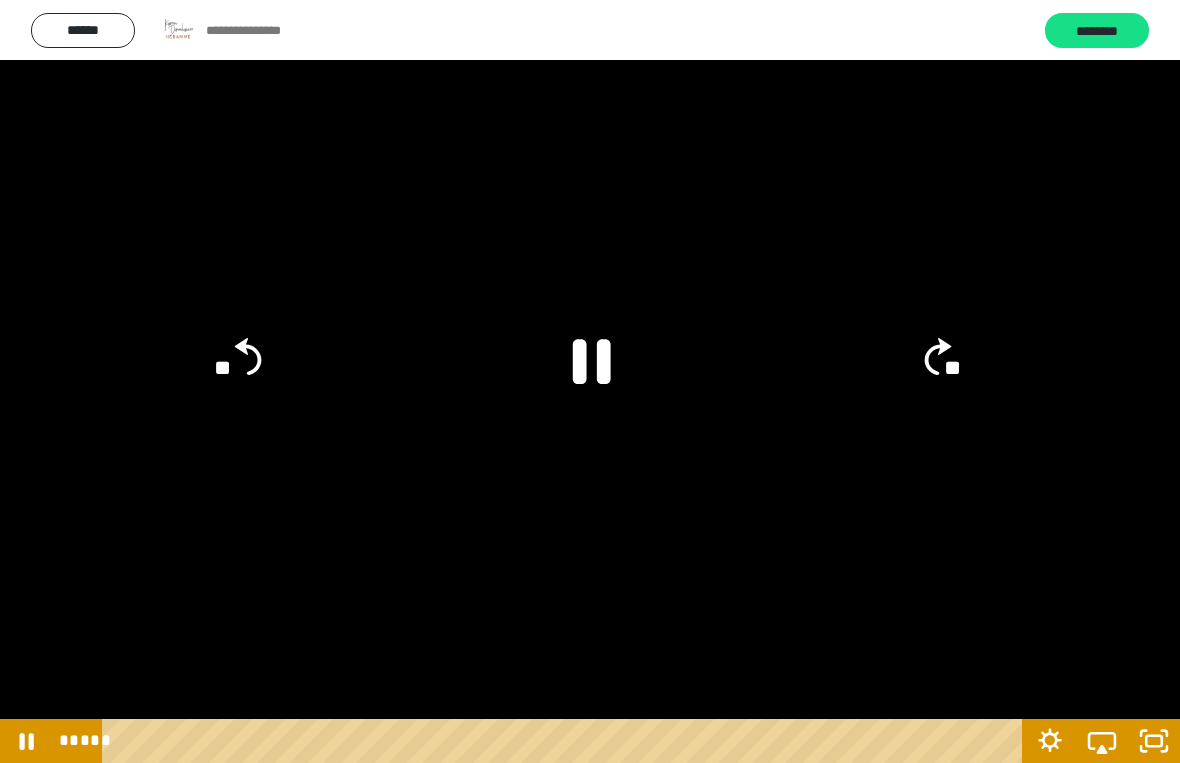 click 